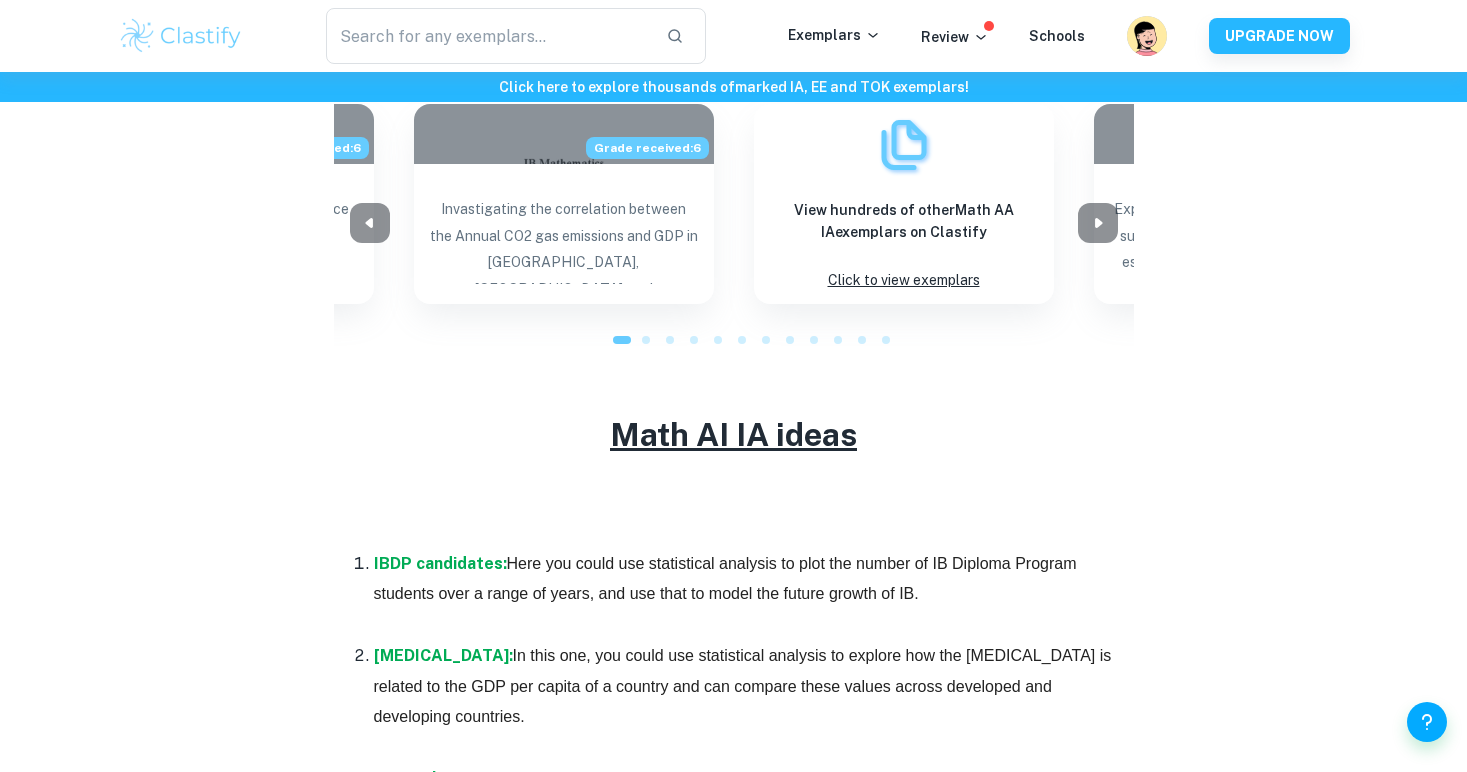 scroll, scrollTop: 2810, scrollLeft: 0, axis: vertical 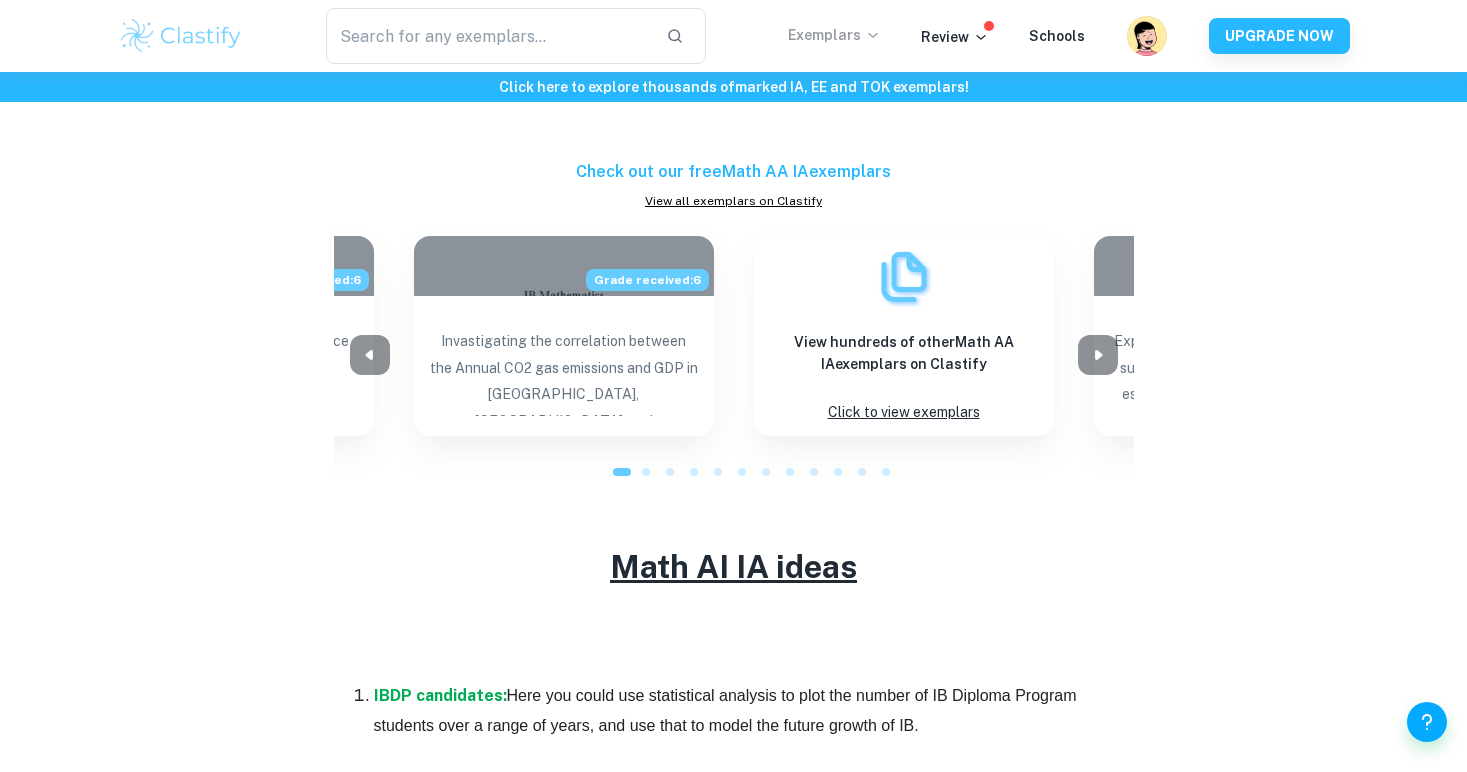 click on "Exemplars" at bounding box center [834, 35] 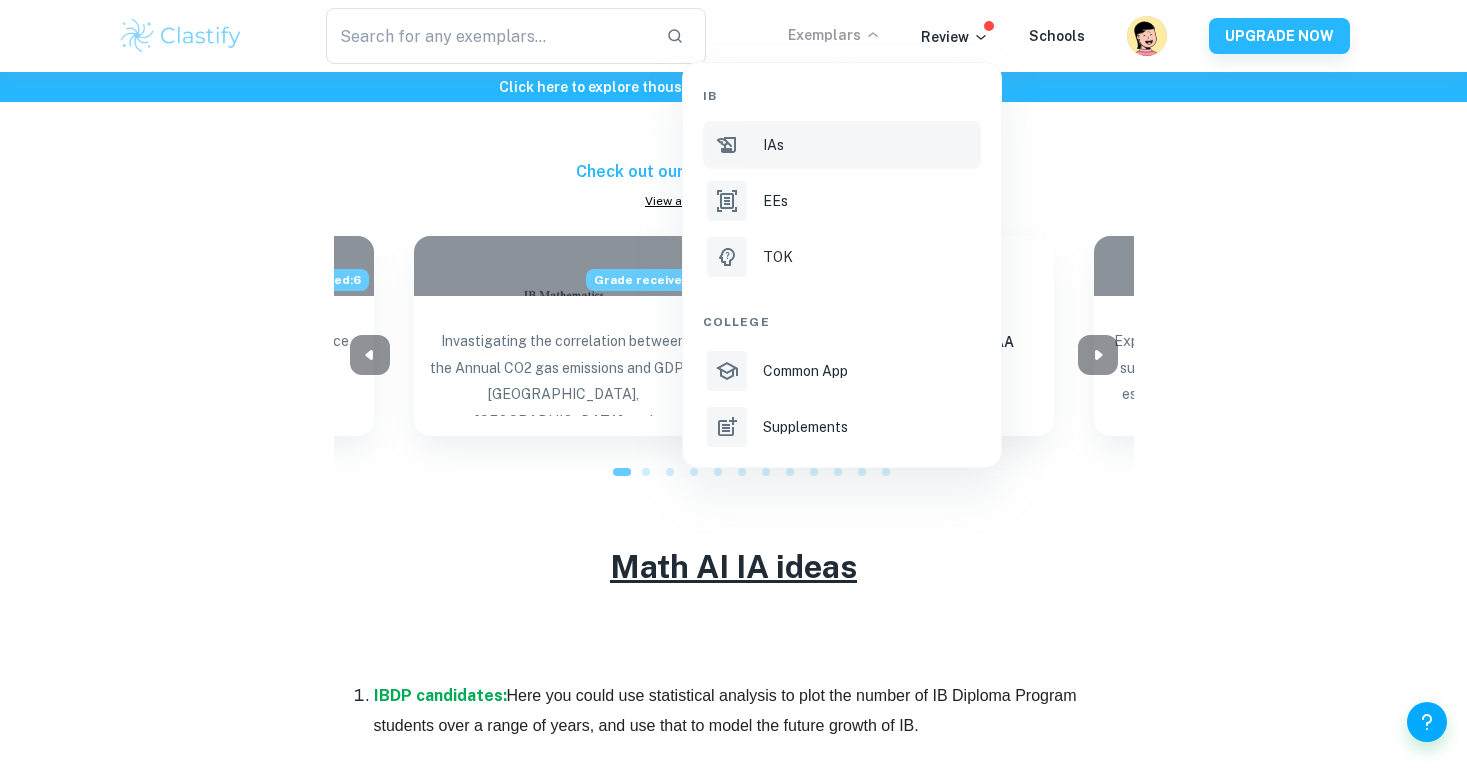 click on "IAs" at bounding box center [870, 145] 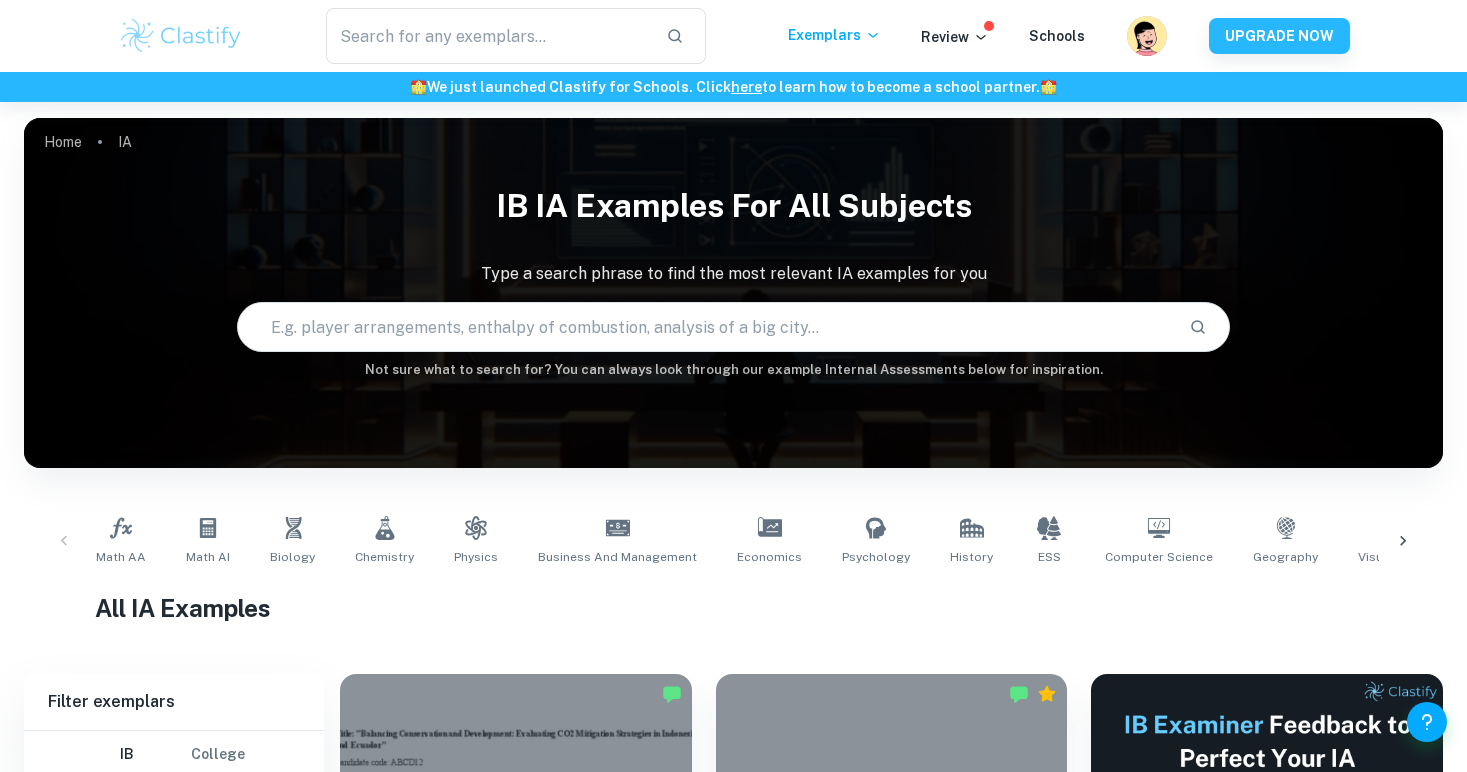 scroll, scrollTop: 297, scrollLeft: 0, axis: vertical 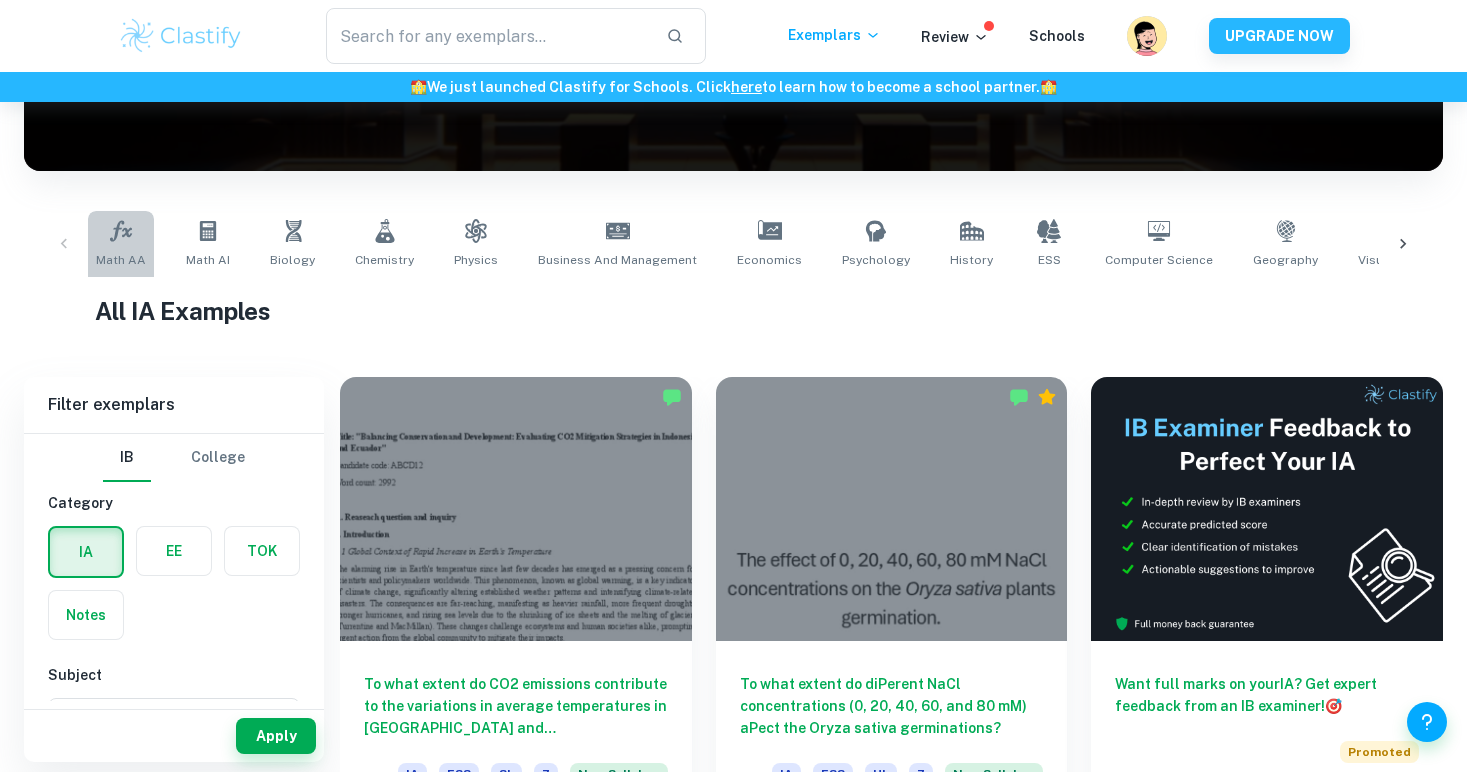 click 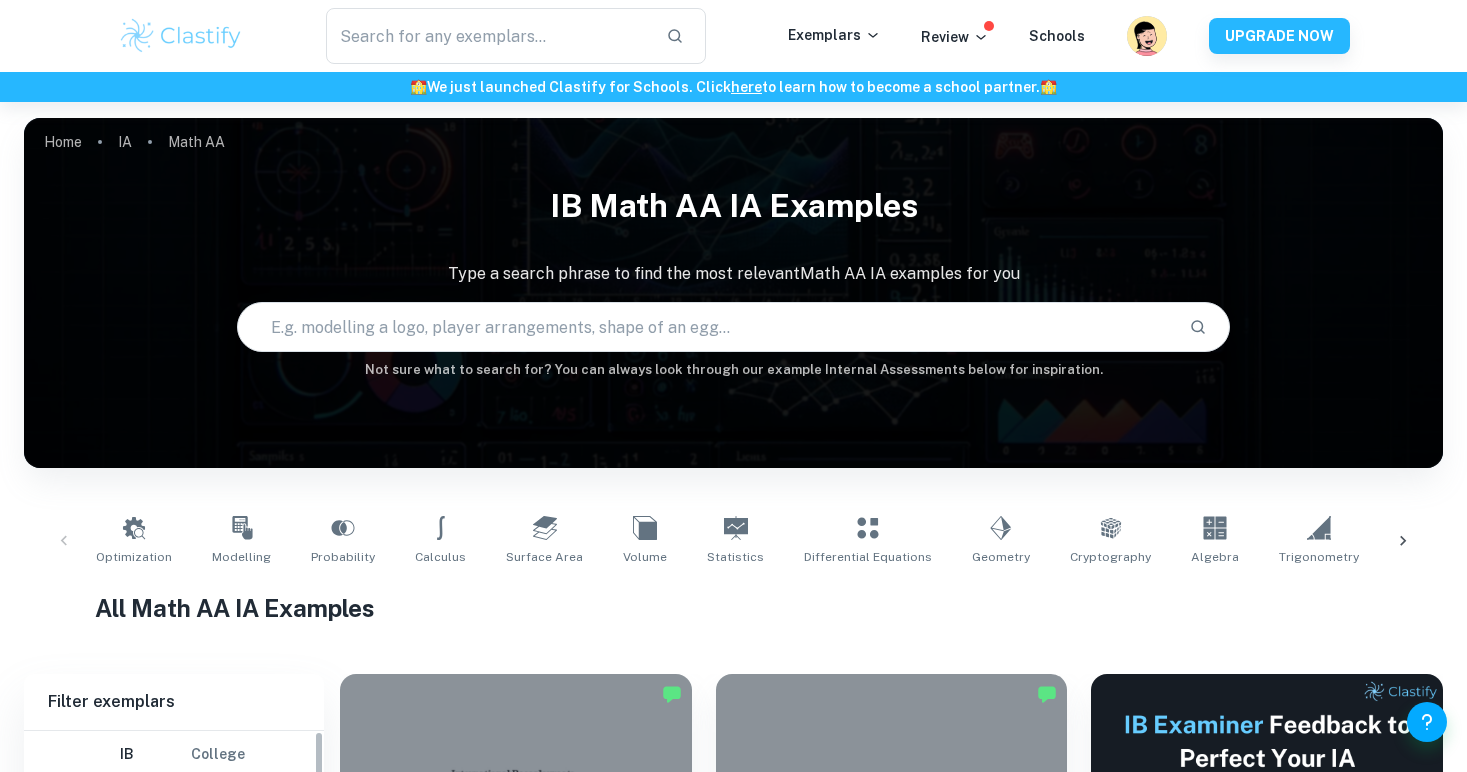 scroll, scrollTop: 358, scrollLeft: 0, axis: vertical 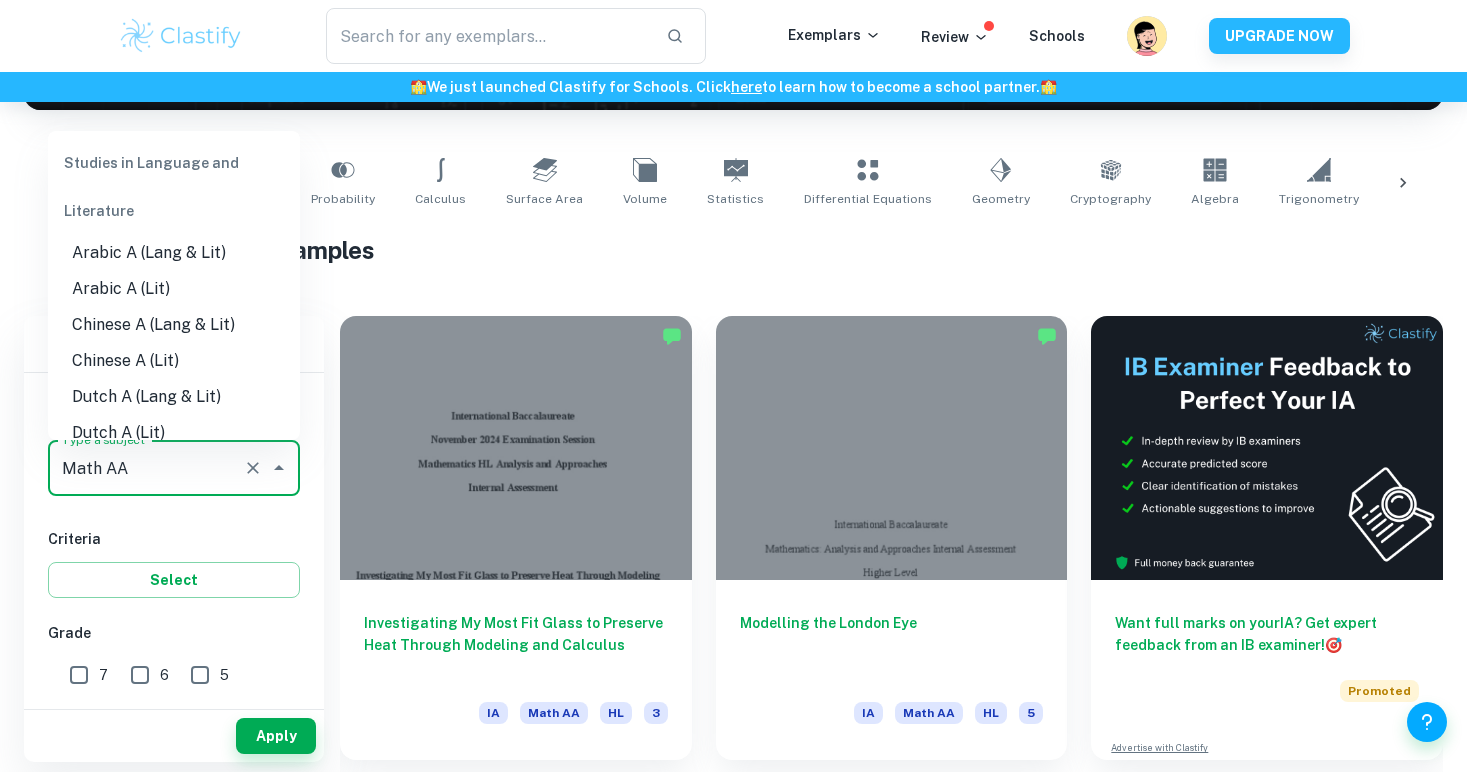 click on "Math AA" at bounding box center (146, 468) 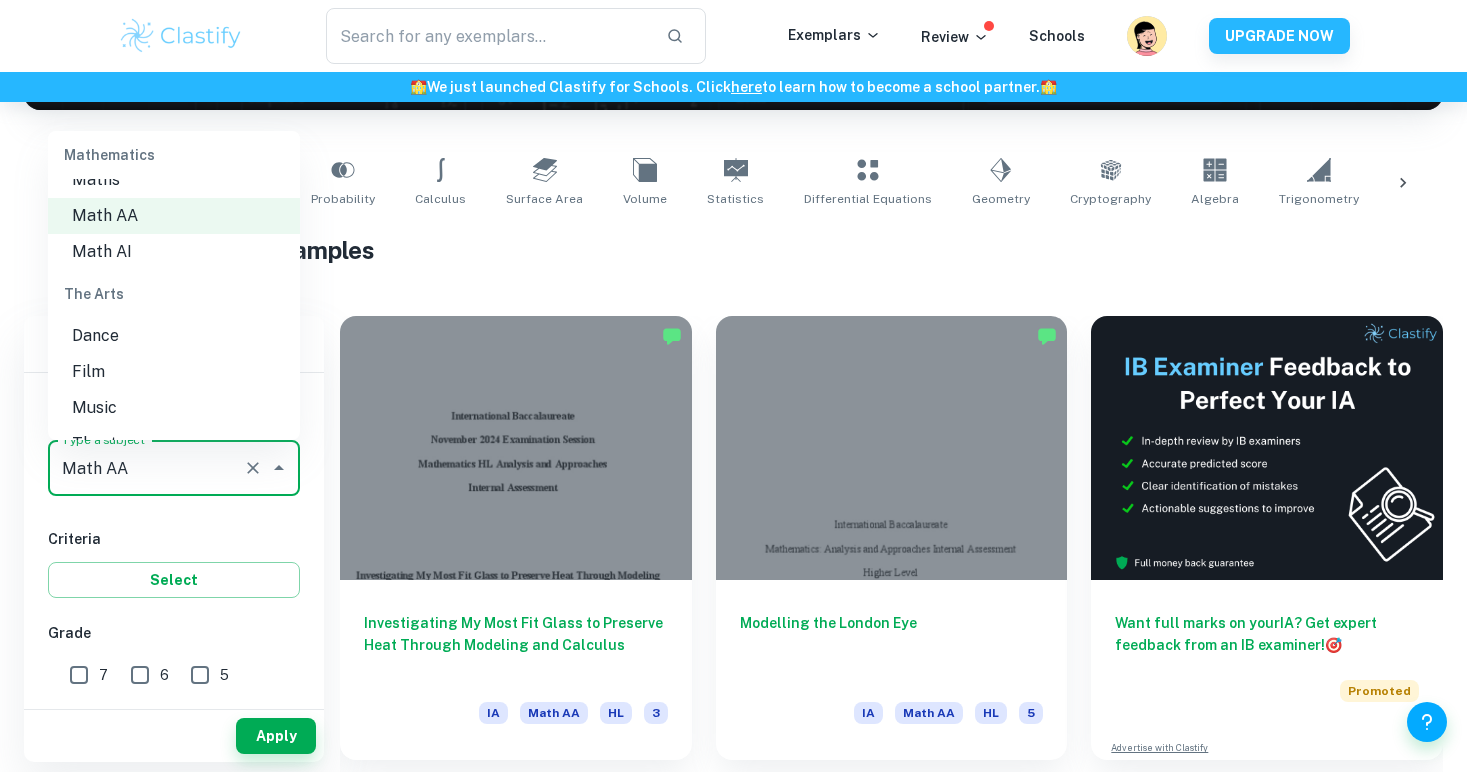 scroll, scrollTop: 2752, scrollLeft: 0, axis: vertical 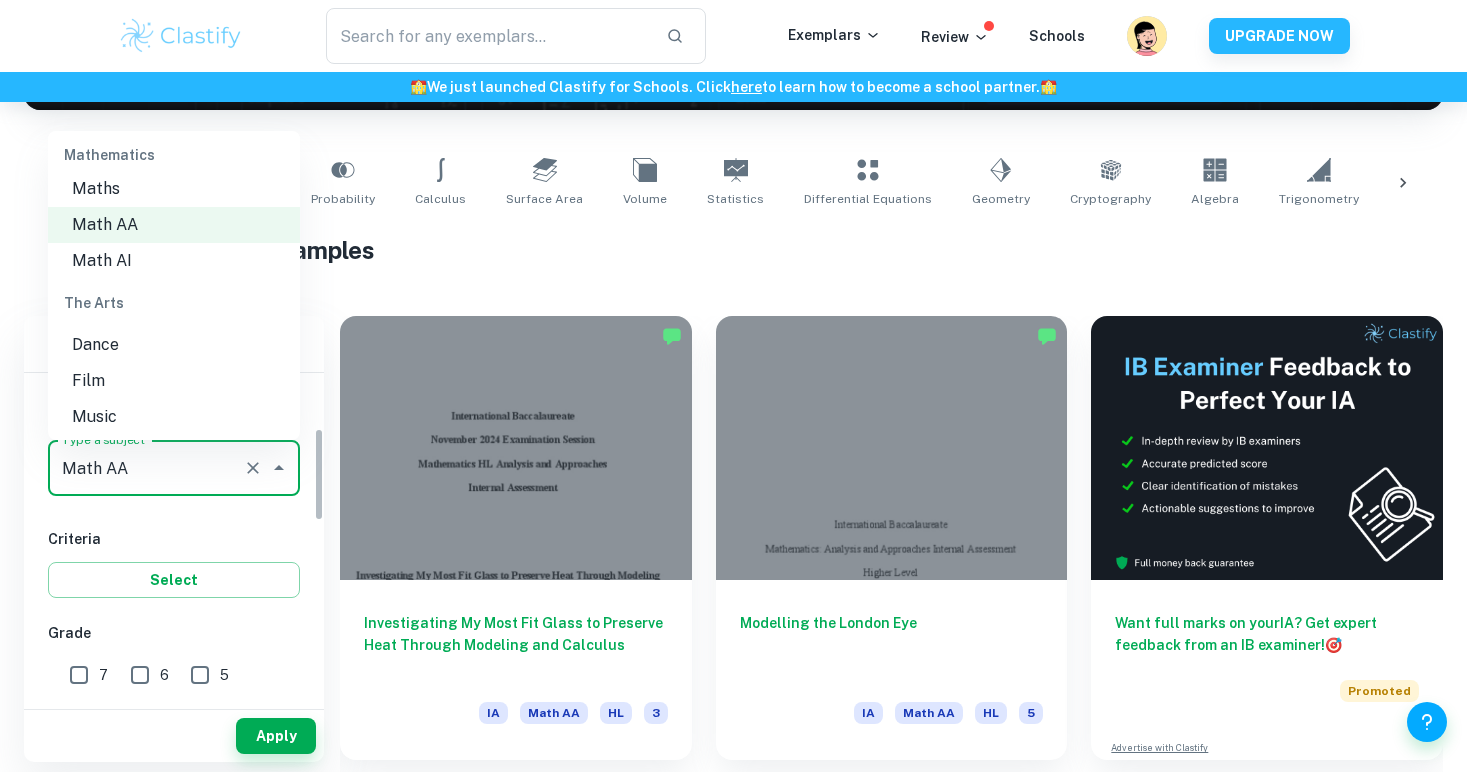 click on "IB College Category IA EE TOK Notes Subject Type a subject Math AA Type a subject Criteria Select Grade 7 6 5 4 3 2 1 Level HL SL Session [DATE] [DATE] [DATE] [DATE] [DATE] [DATE] [DATE] [DATE] [DATE] [DATE] Other" at bounding box center [174, 754] 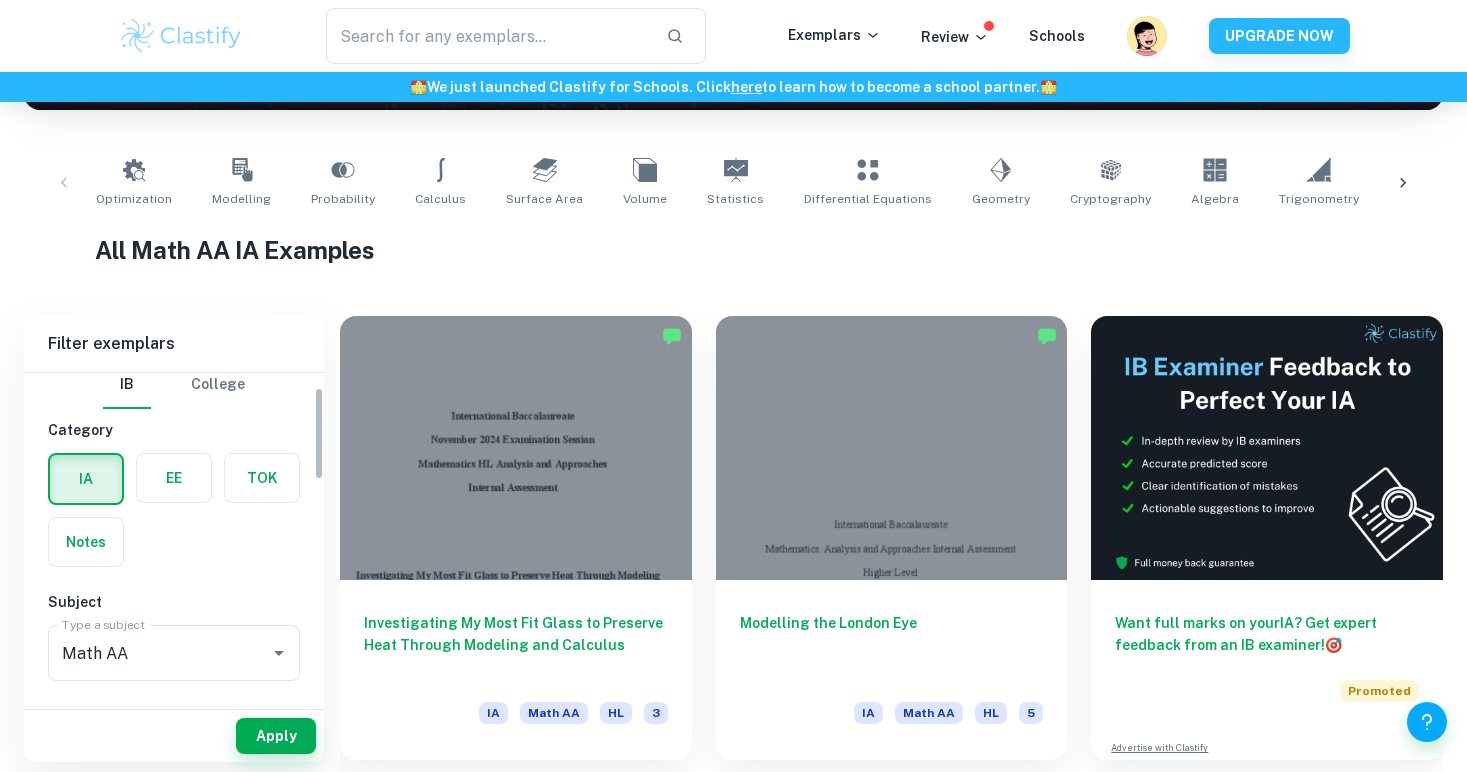 scroll, scrollTop: 0, scrollLeft: 0, axis: both 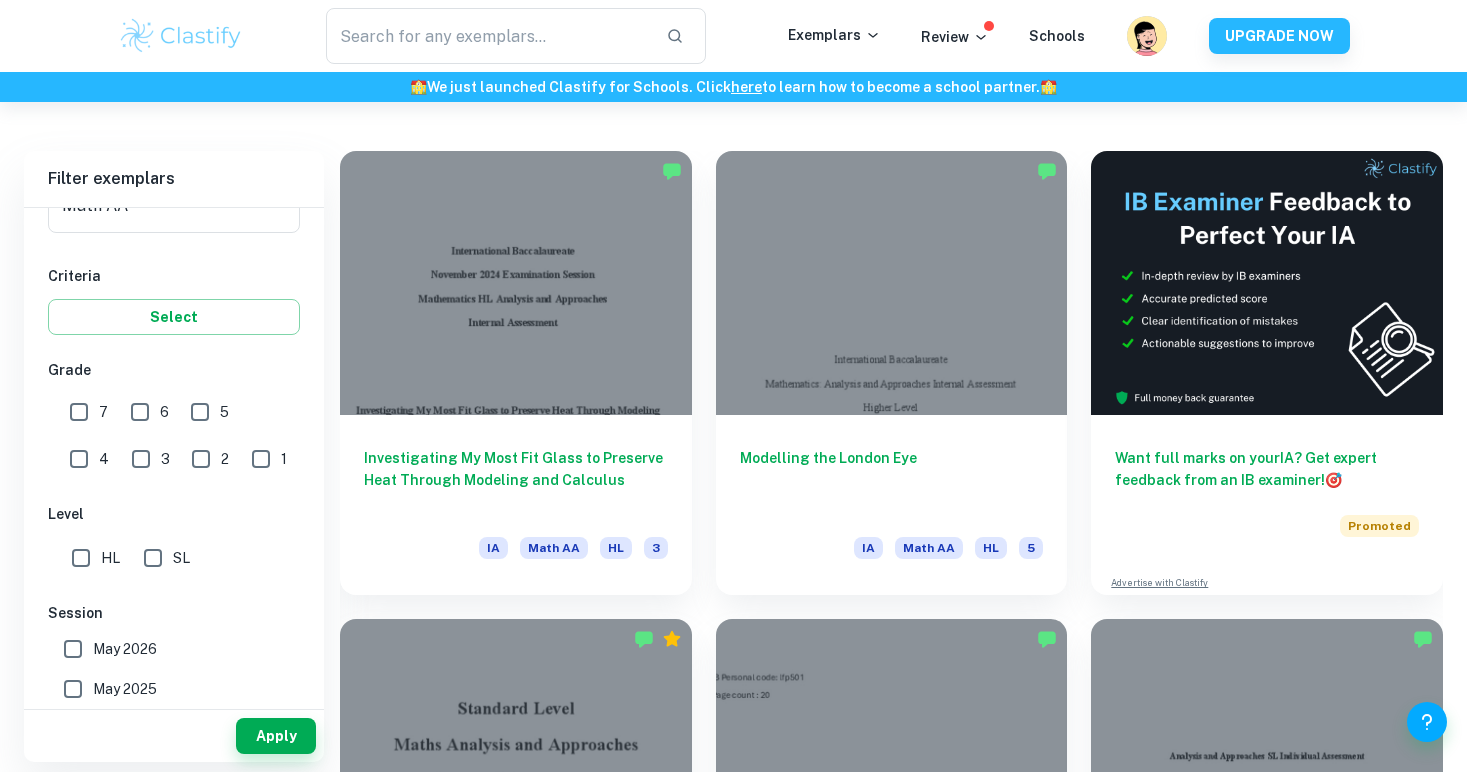 click on "HL" at bounding box center (81, 558) 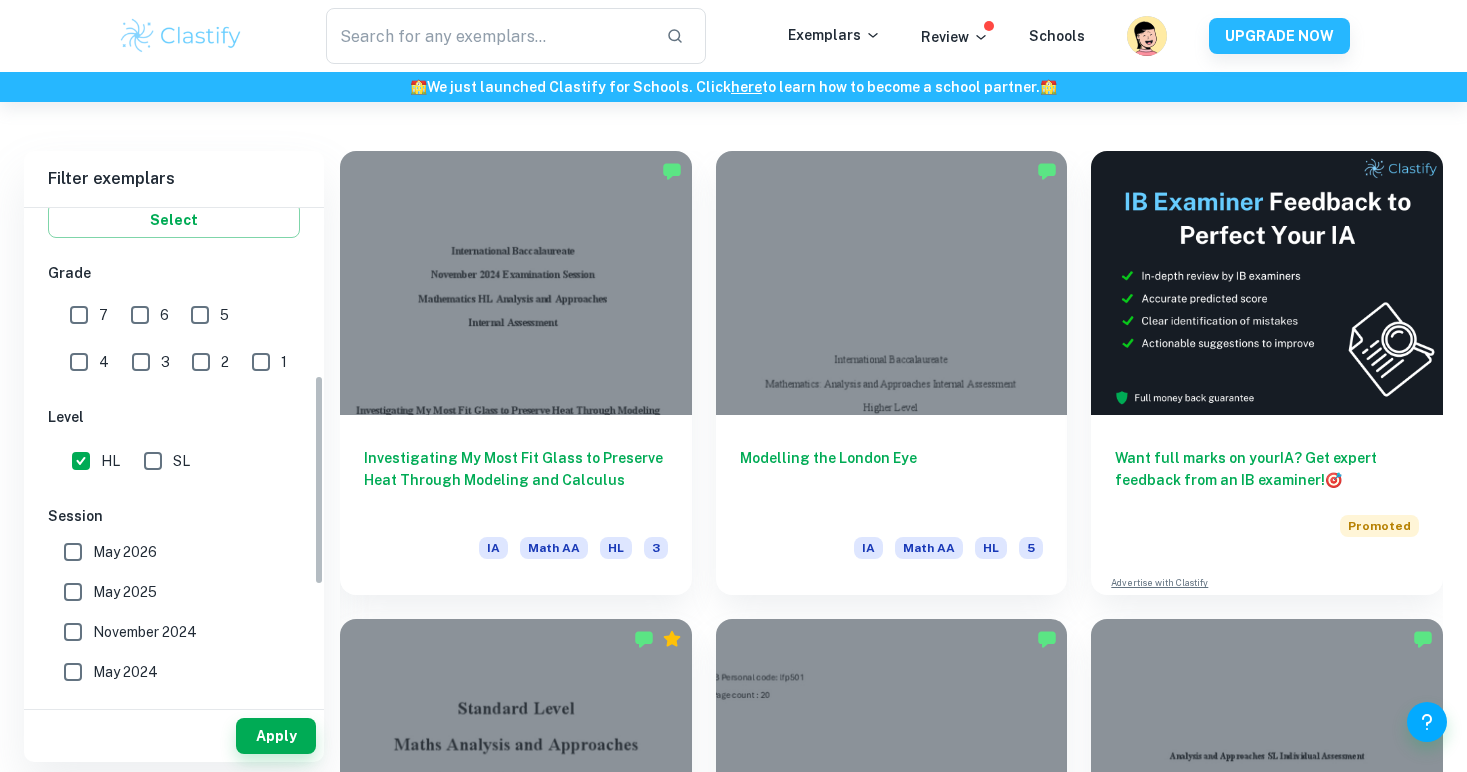 scroll, scrollTop: 408, scrollLeft: 0, axis: vertical 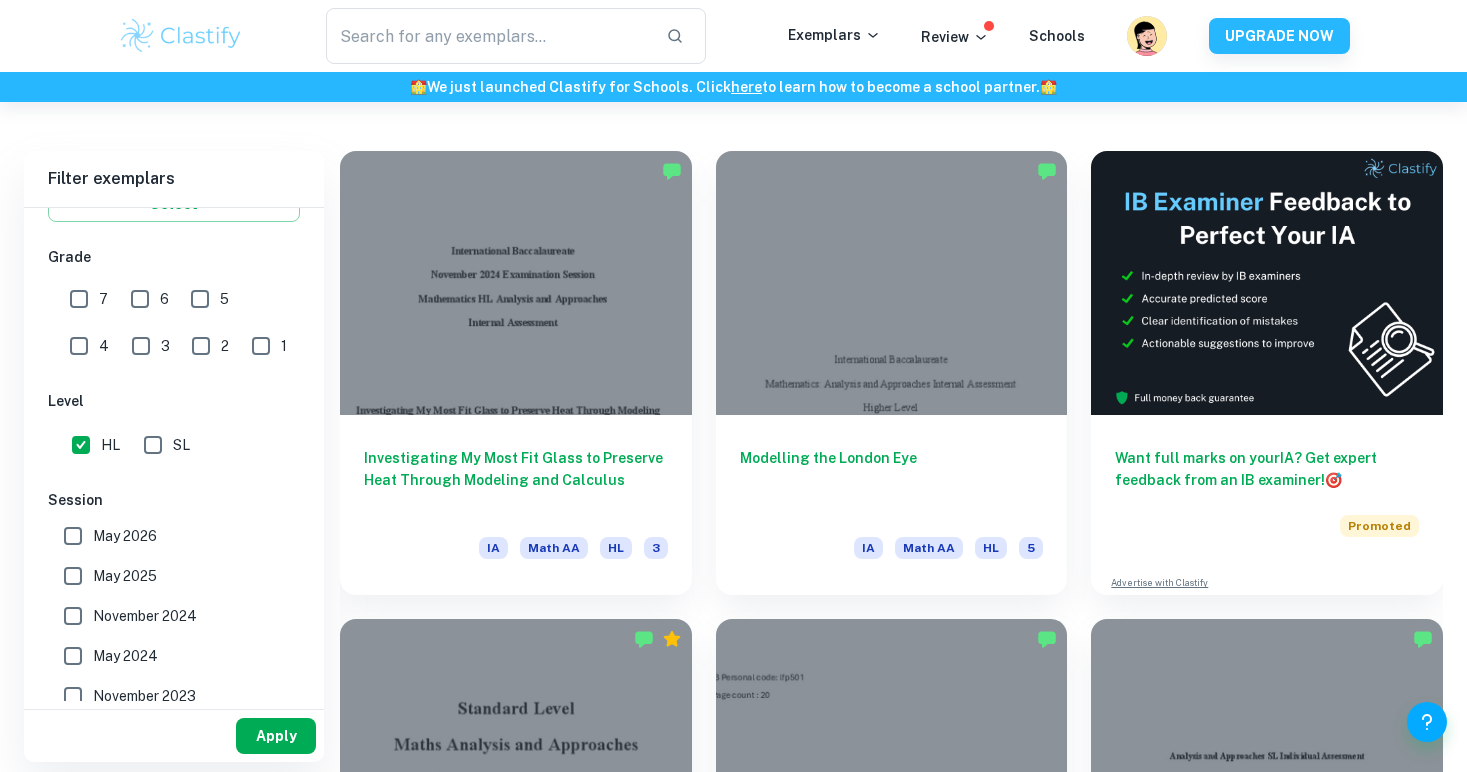click on "Apply" at bounding box center [276, 736] 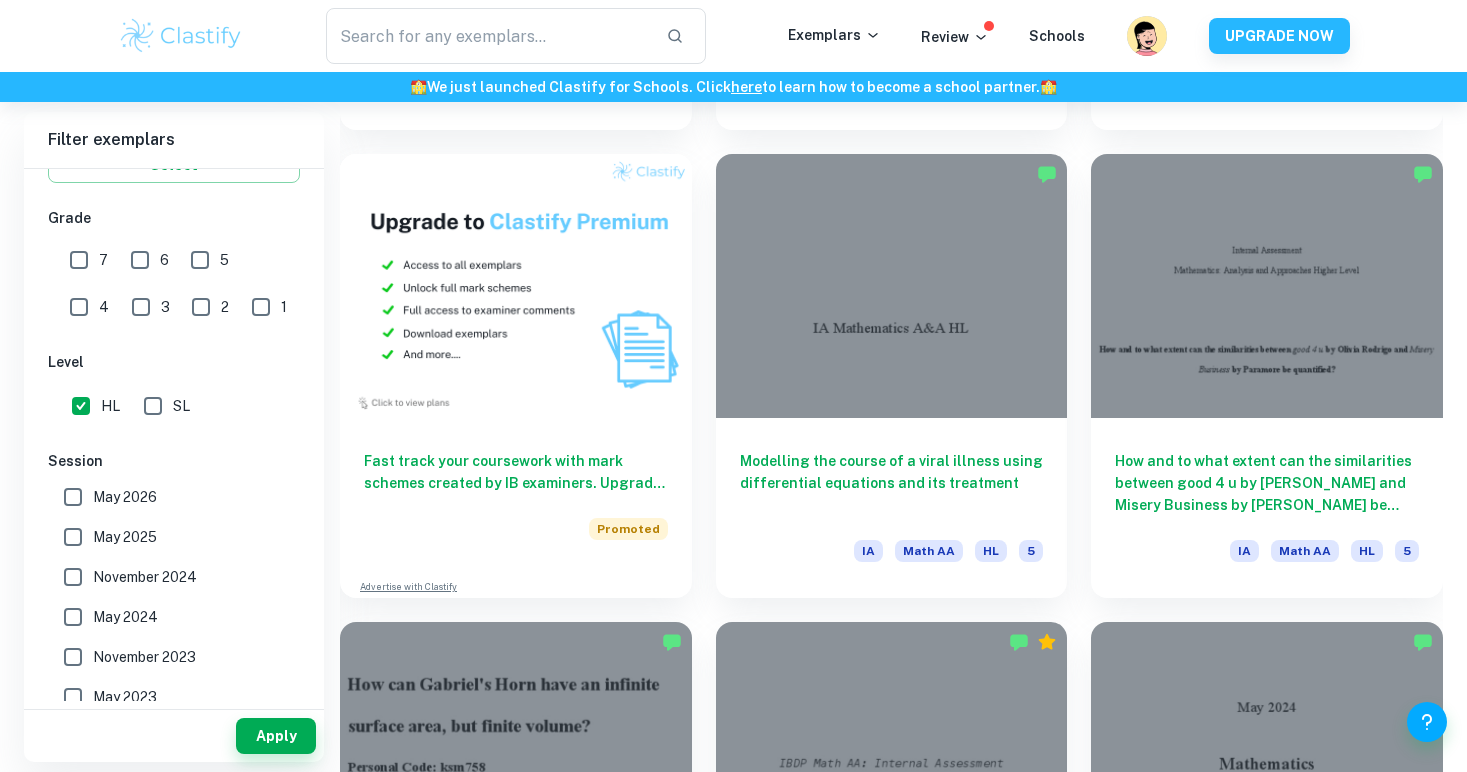 scroll, scrollTop: 1456, scrollLeft: 0, axis: vertical 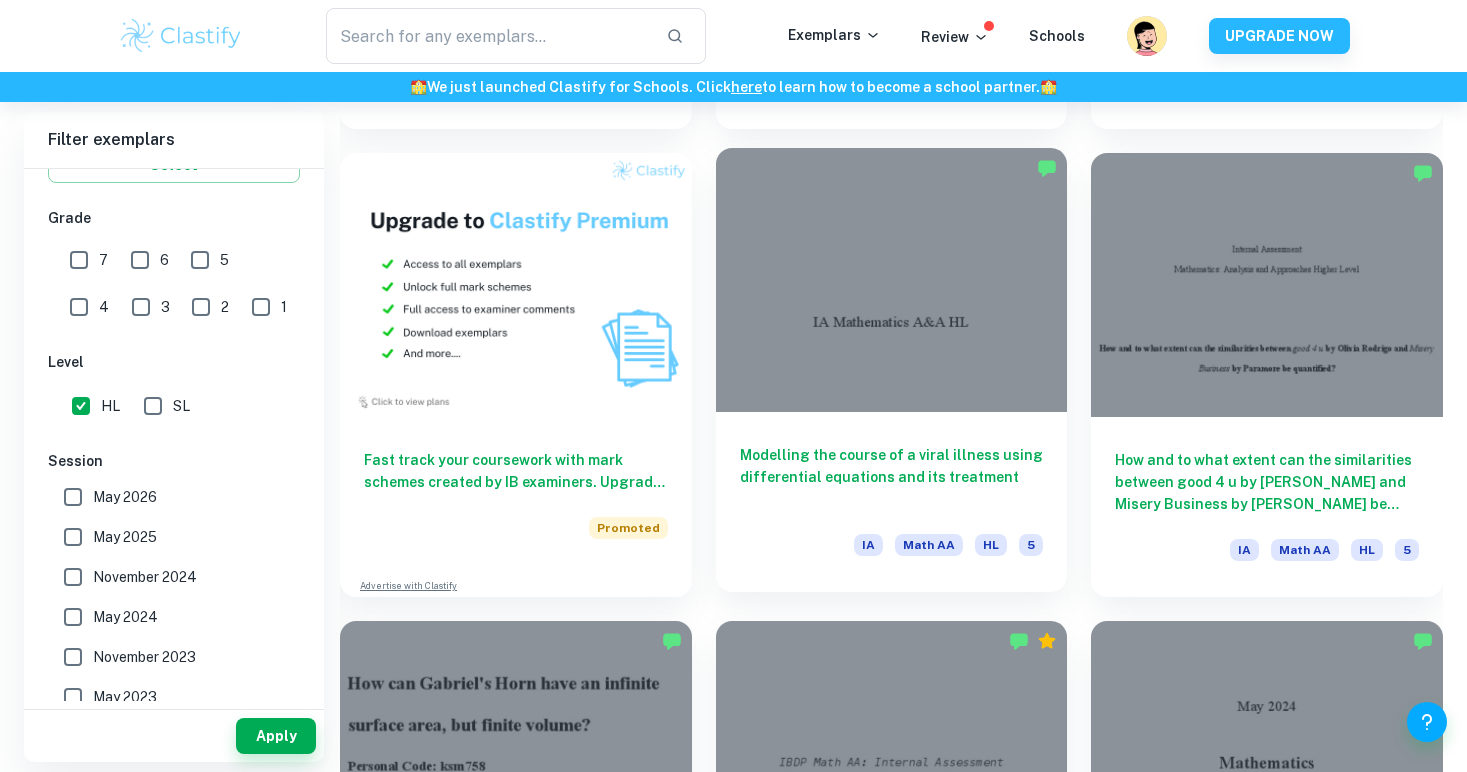 click on "Modelling the course of a viral illness using differential equations and its treatment" at bounding box center (892, 477) 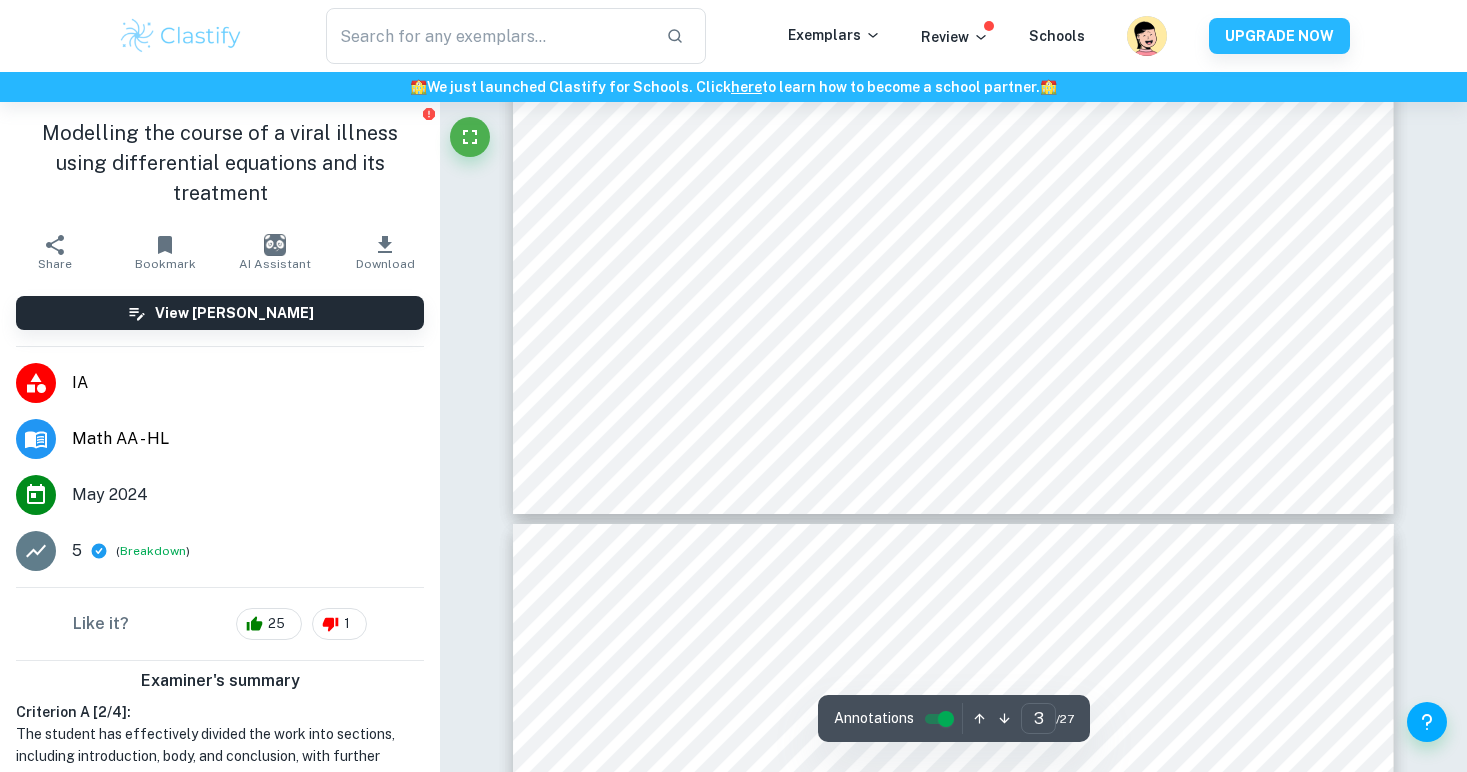 scroll, scrollTop: 3665, scrollLeft: 0, axis: vertical 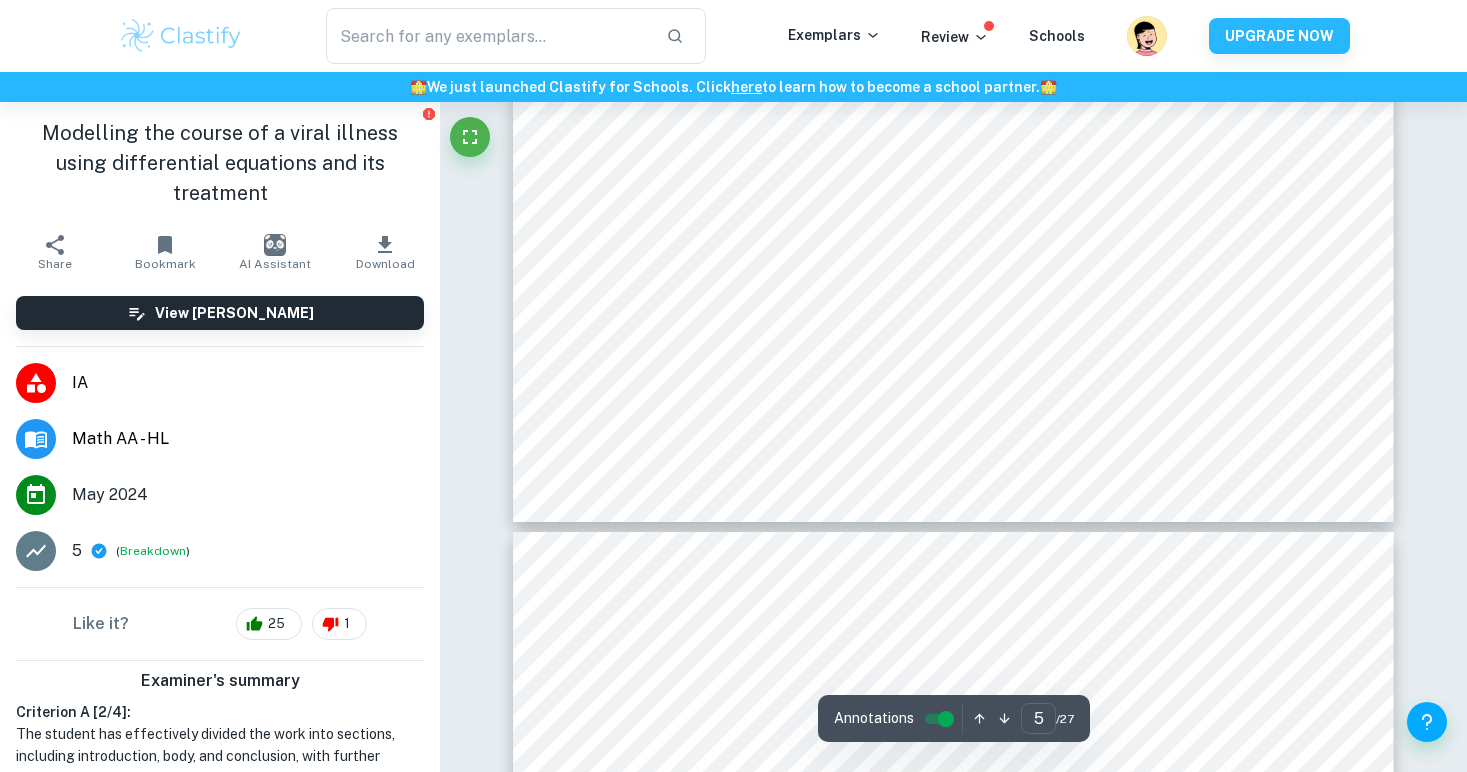 type on "6" 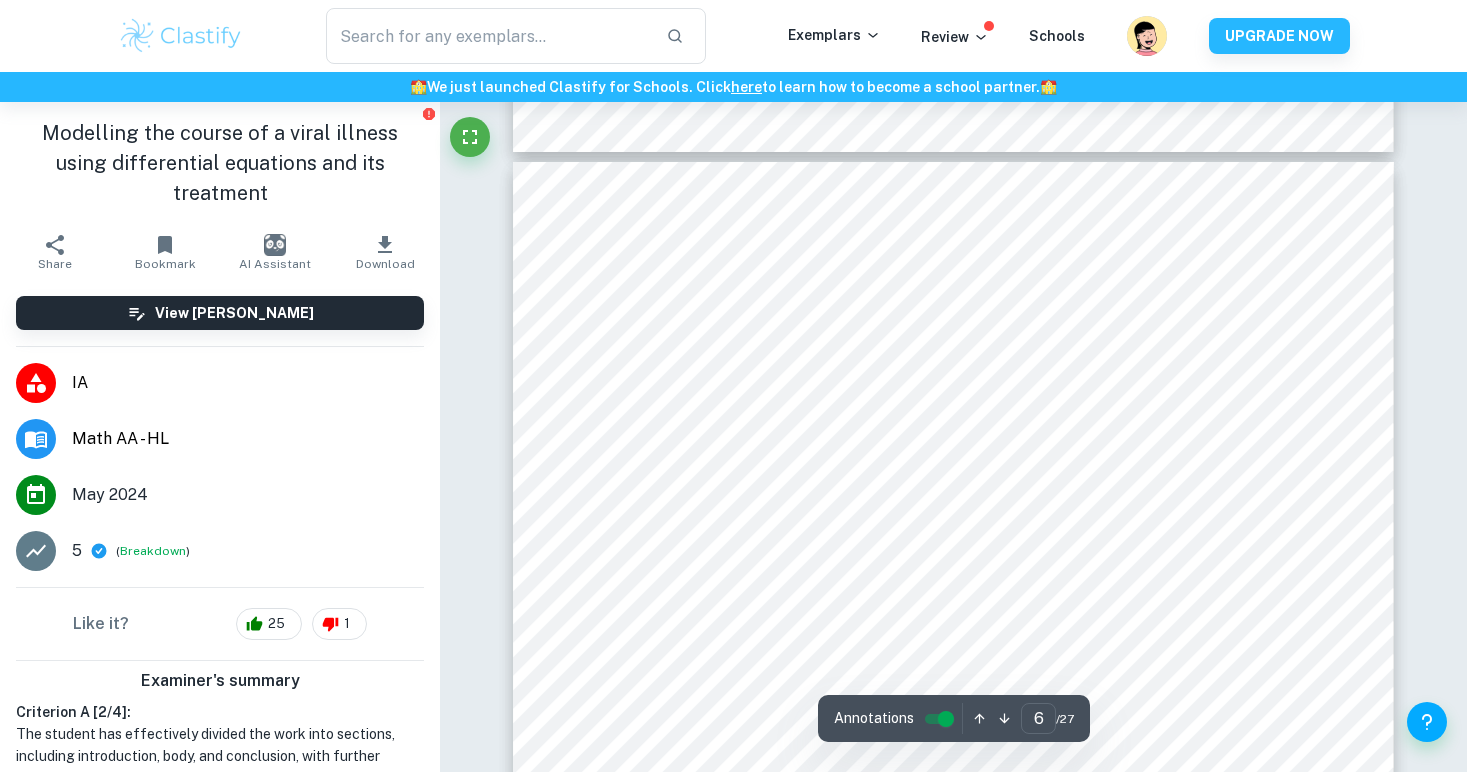scroll, scrollTop: 6507, scrollLeft: 0, axis: vertical 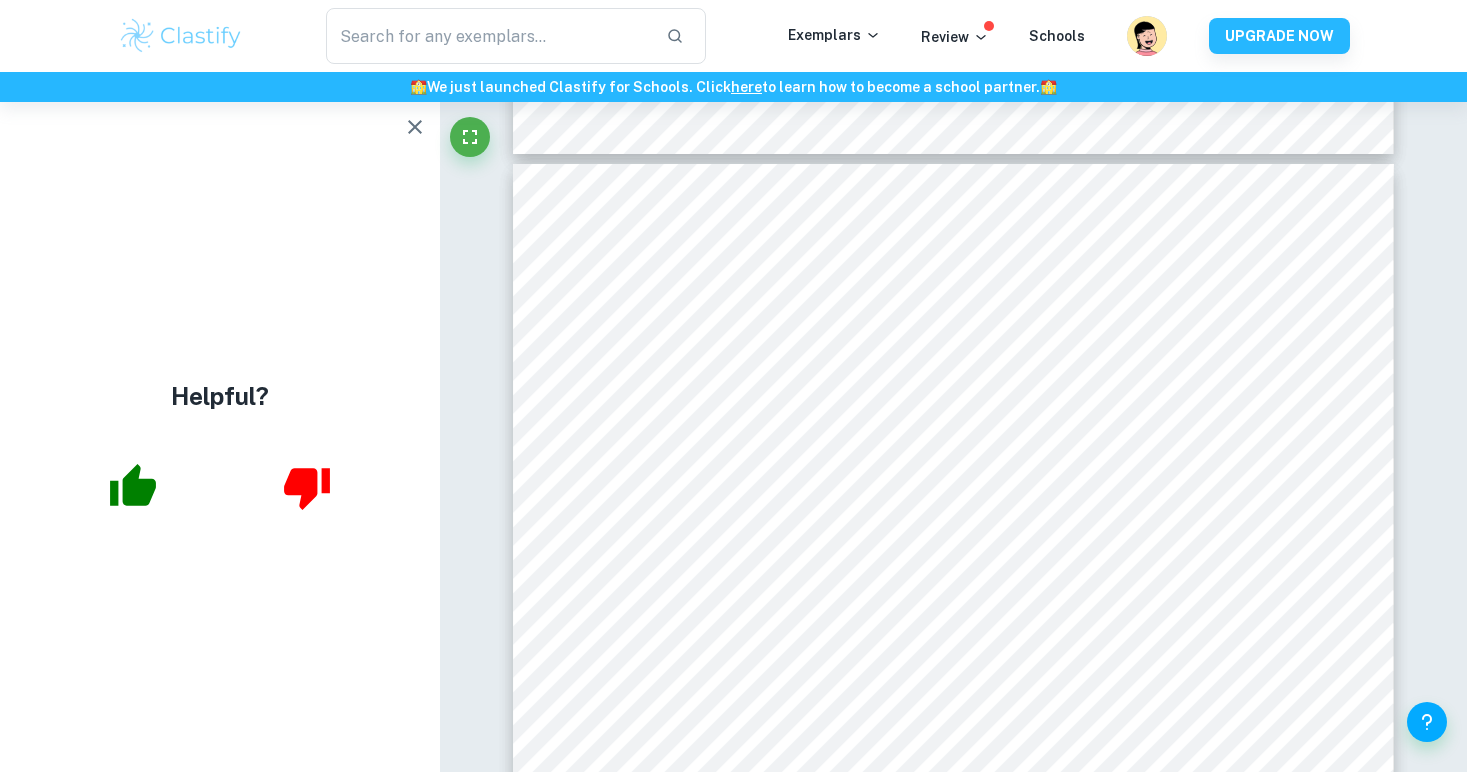 drag, startPoint x: 23, startPoint y: 129, endPoint x: 334, endPoint y: 133, distance: 311.02573 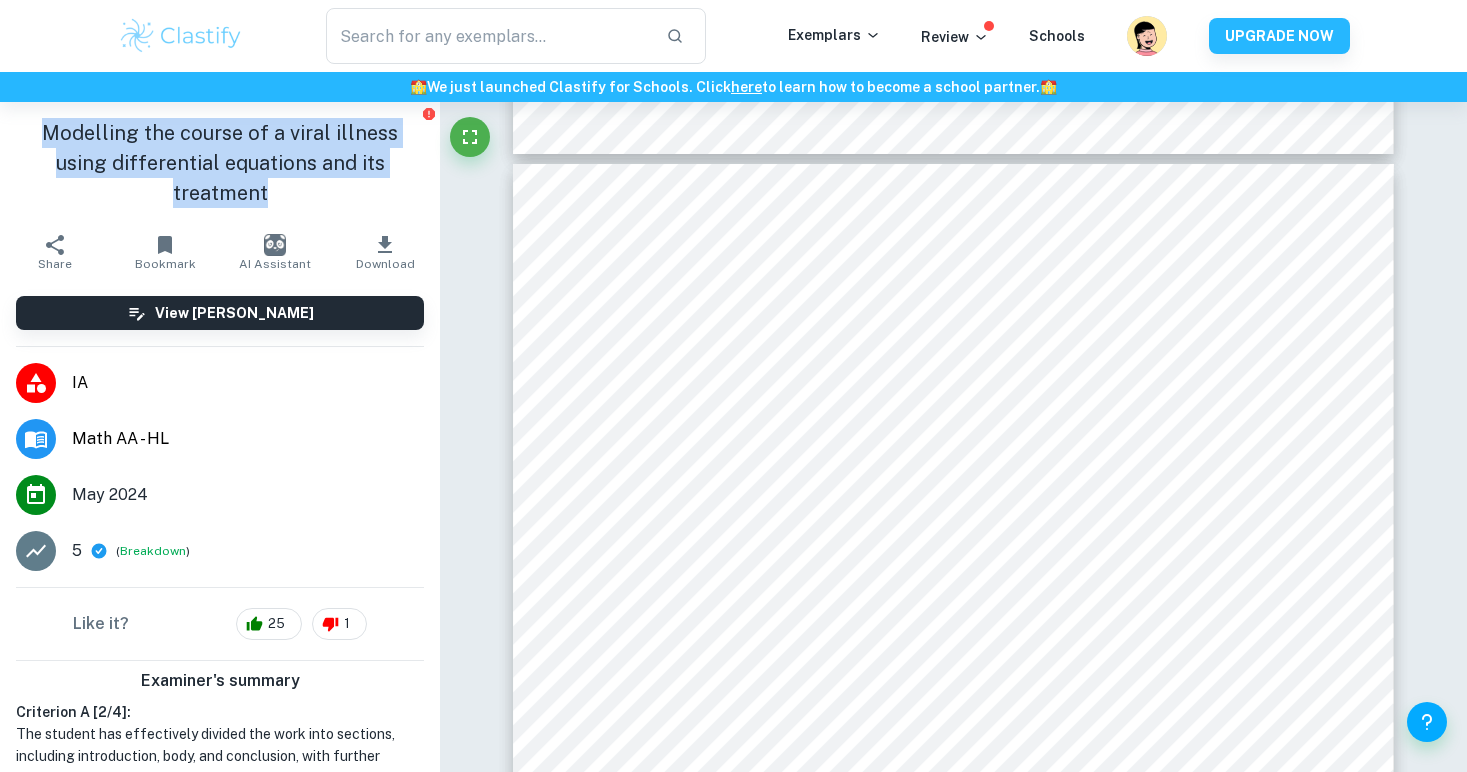 drag, startPoint x: 25, startPoint y: 132, endPoint x: 427, endPoint y: 153, distance: 402.54813 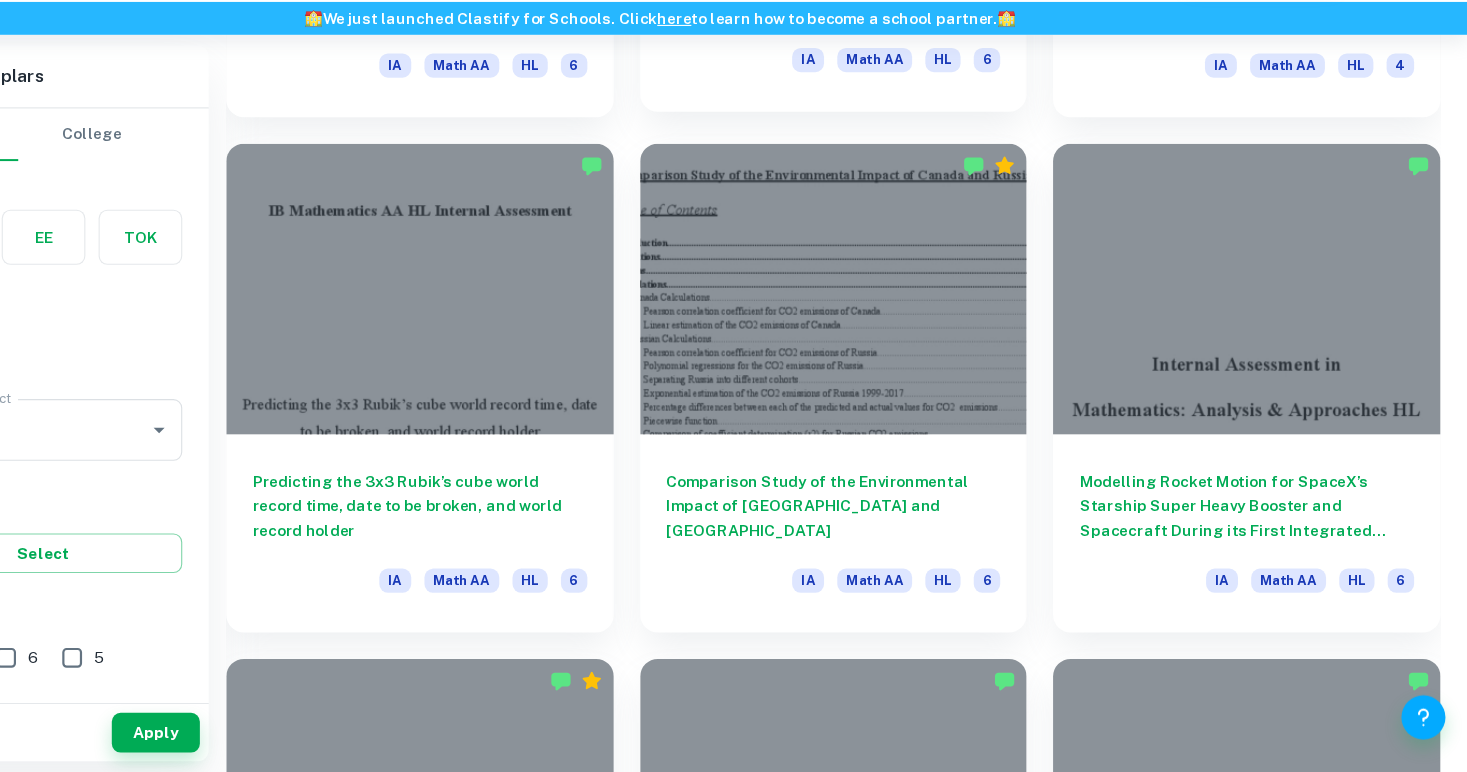 scroll, scrollTop: 2346, scrollLeft: 0, axis: vertical 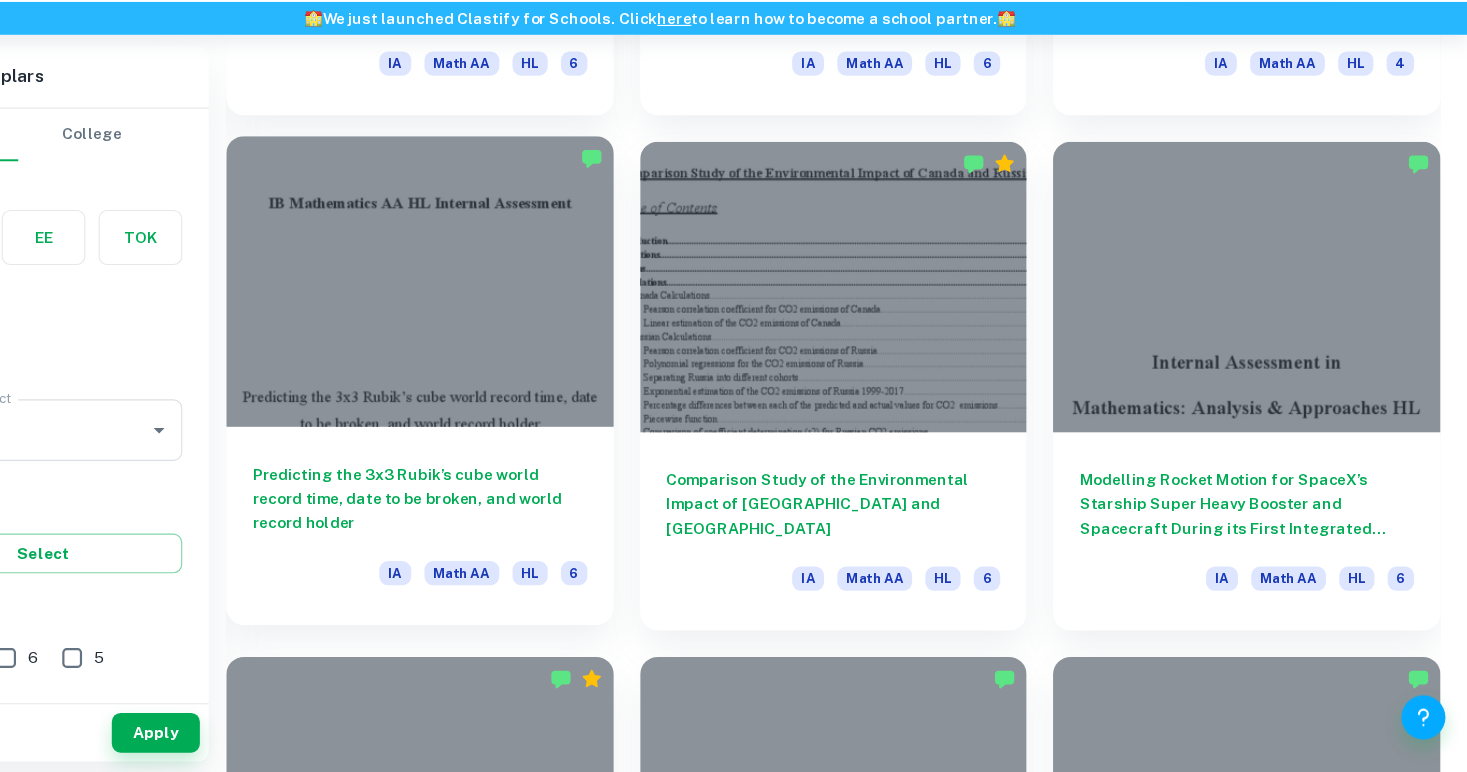 click on "Predicting the 3x3 Rubik’s cube world record time, date  to be broken, and world record holder" at bounding box center (516, 523) 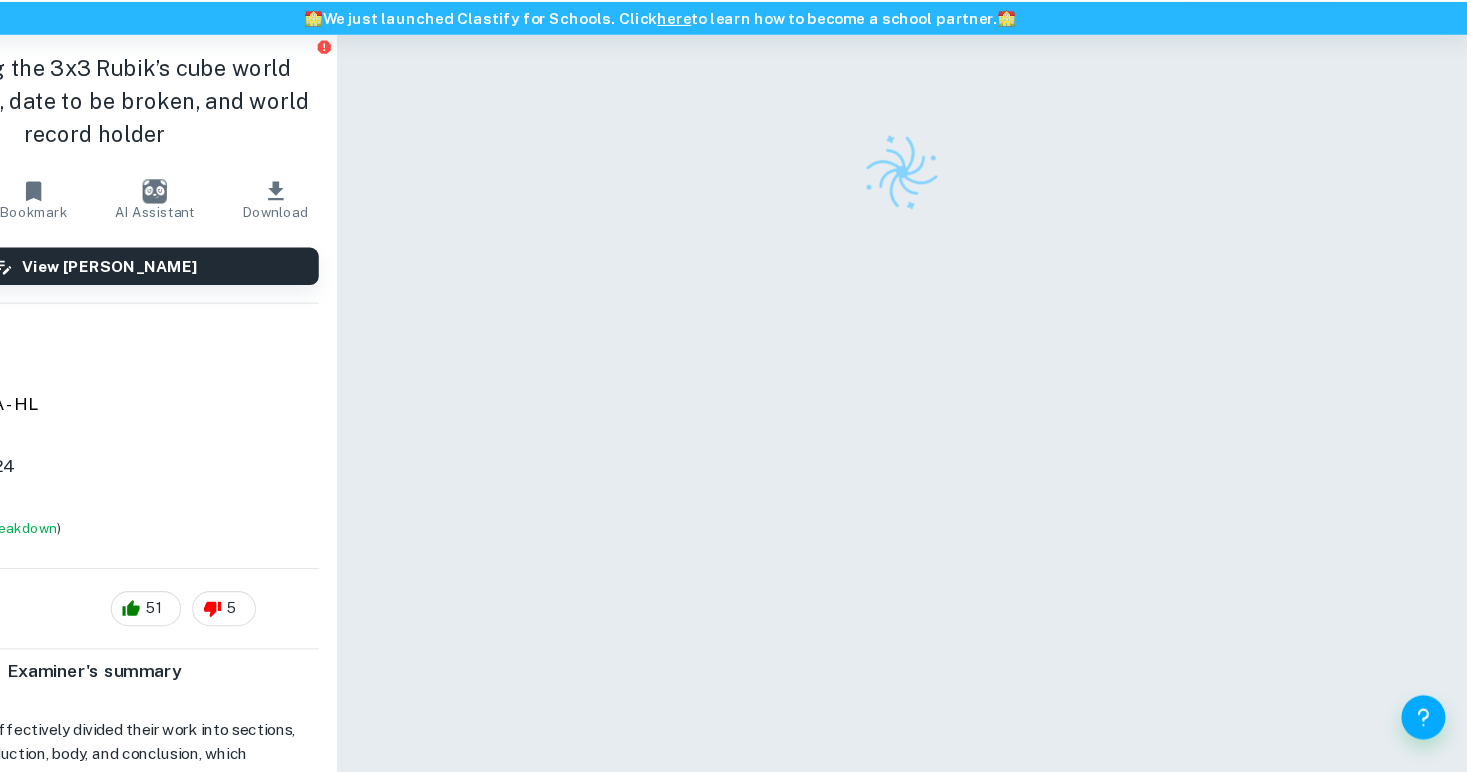 scroll, scrollTop: 0, scrollLeft: 0, axis: both 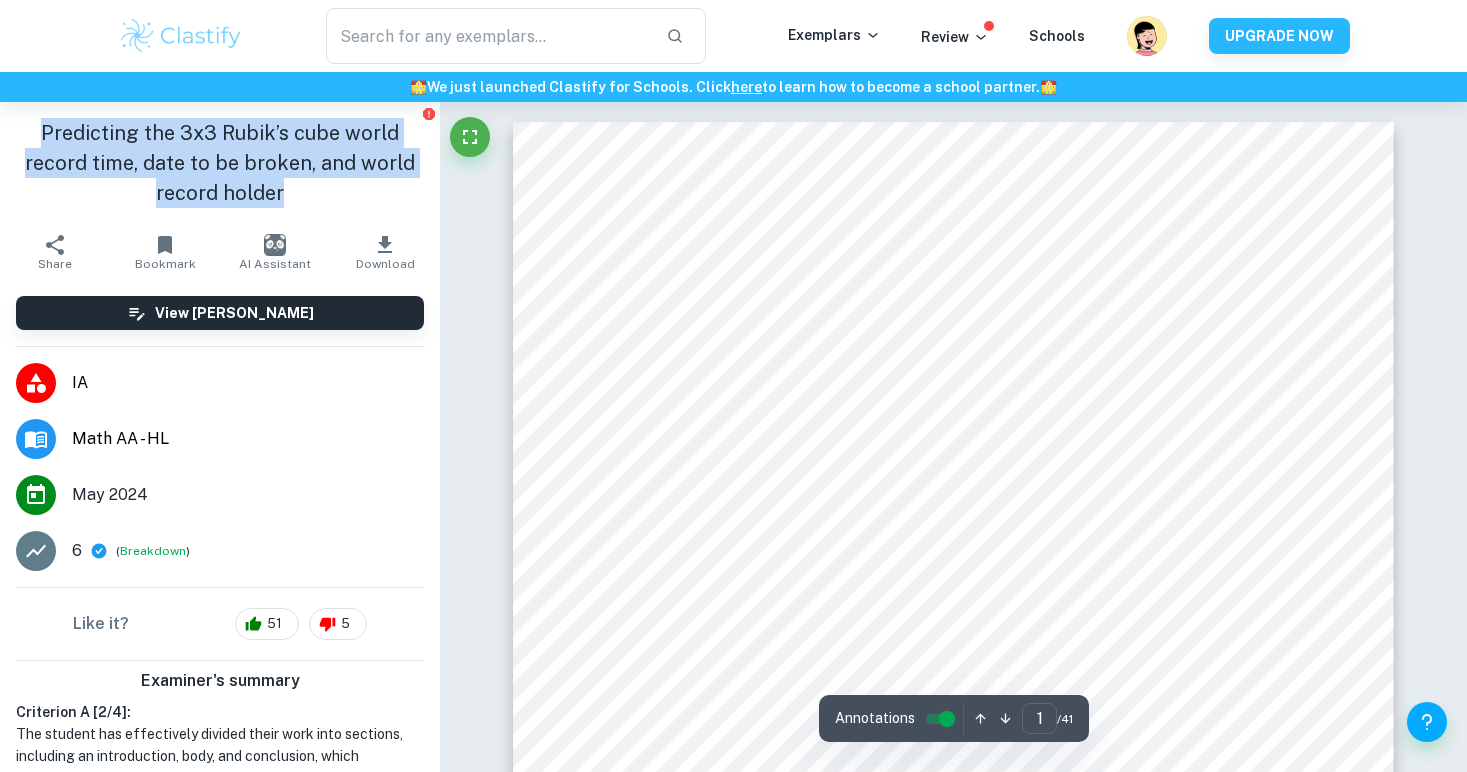 drag, startPoint x: 39, startPoint y: 127, endPoint x: 342, endPoint y: 191, distance: 309.68533 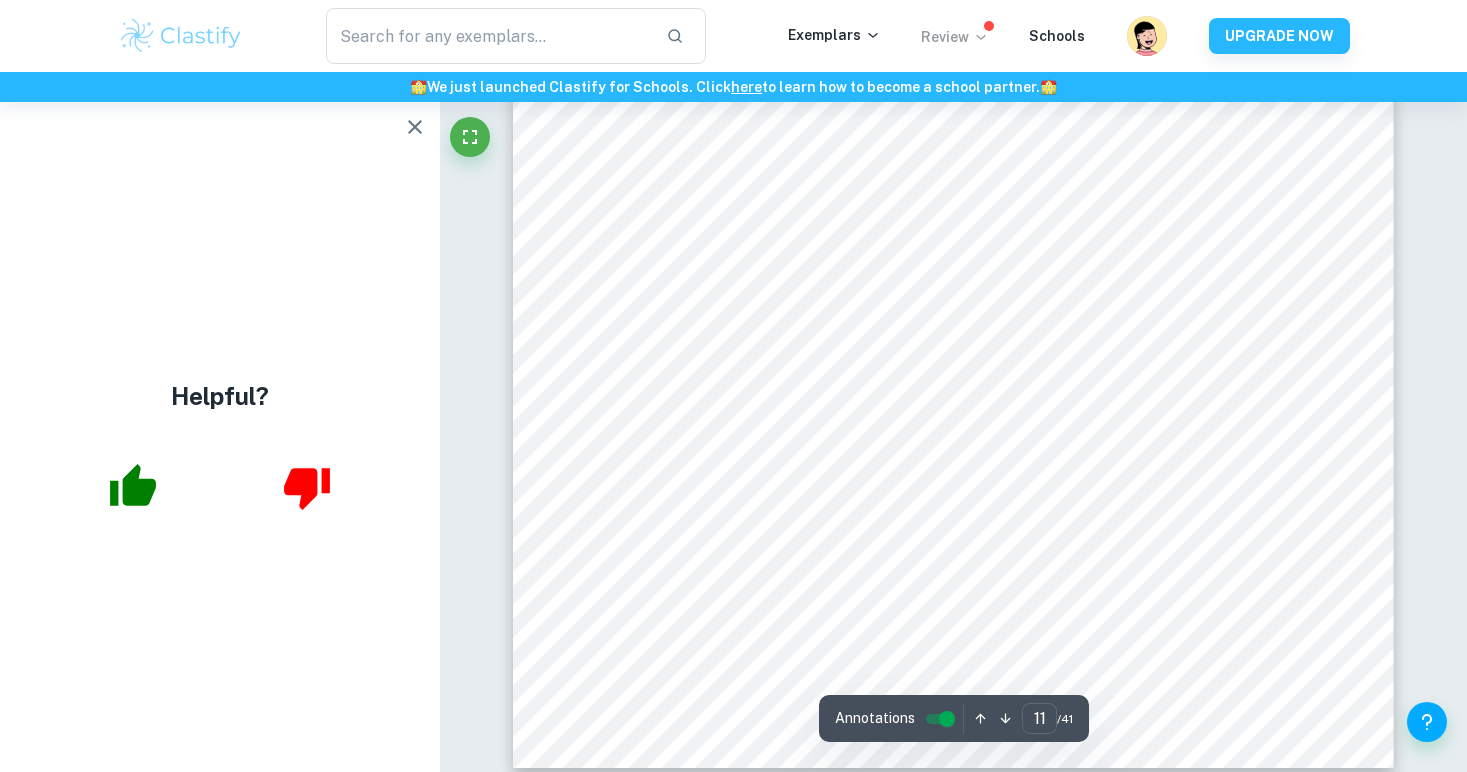 scroll, scrollTop: 12413, scrollLeft: 0, axis: vertical 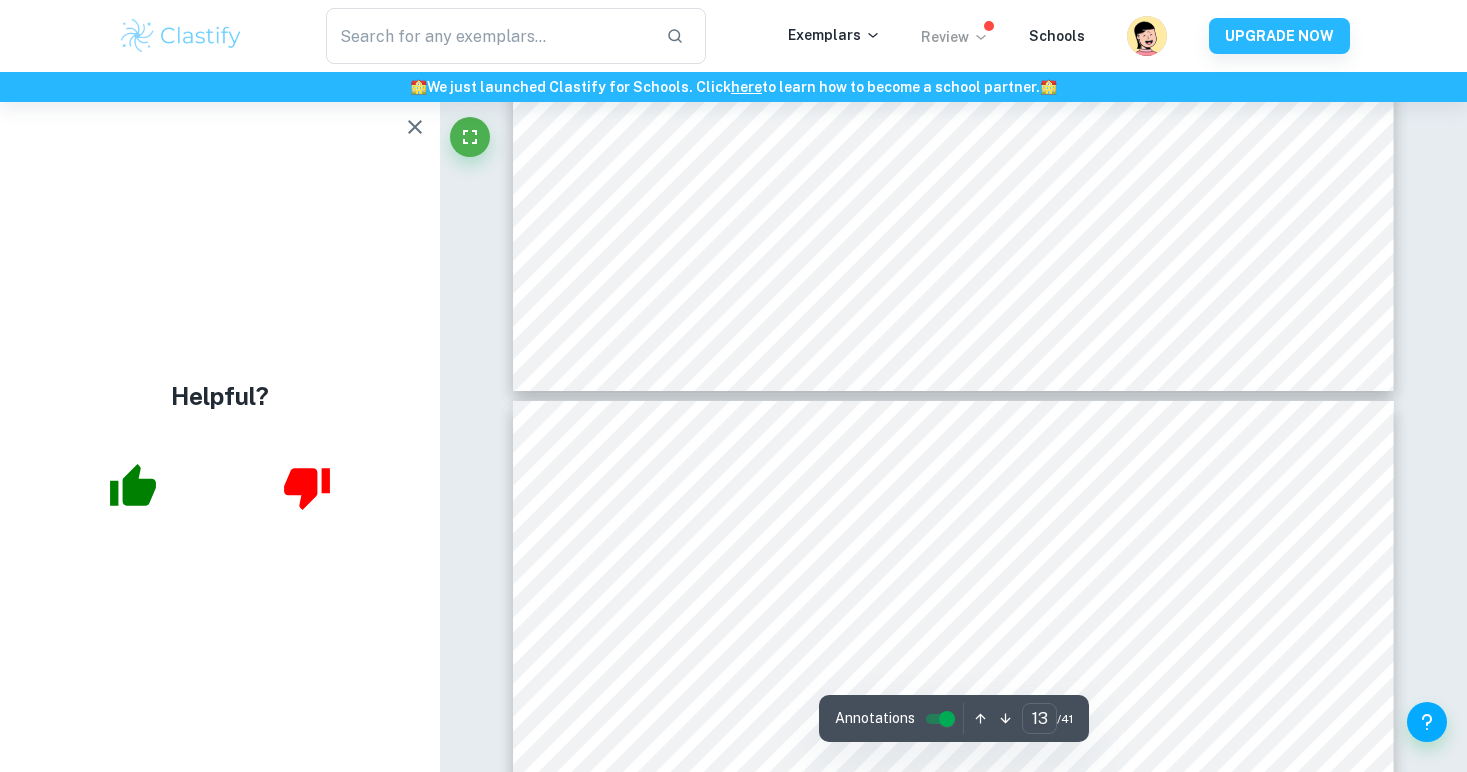 type on "14" 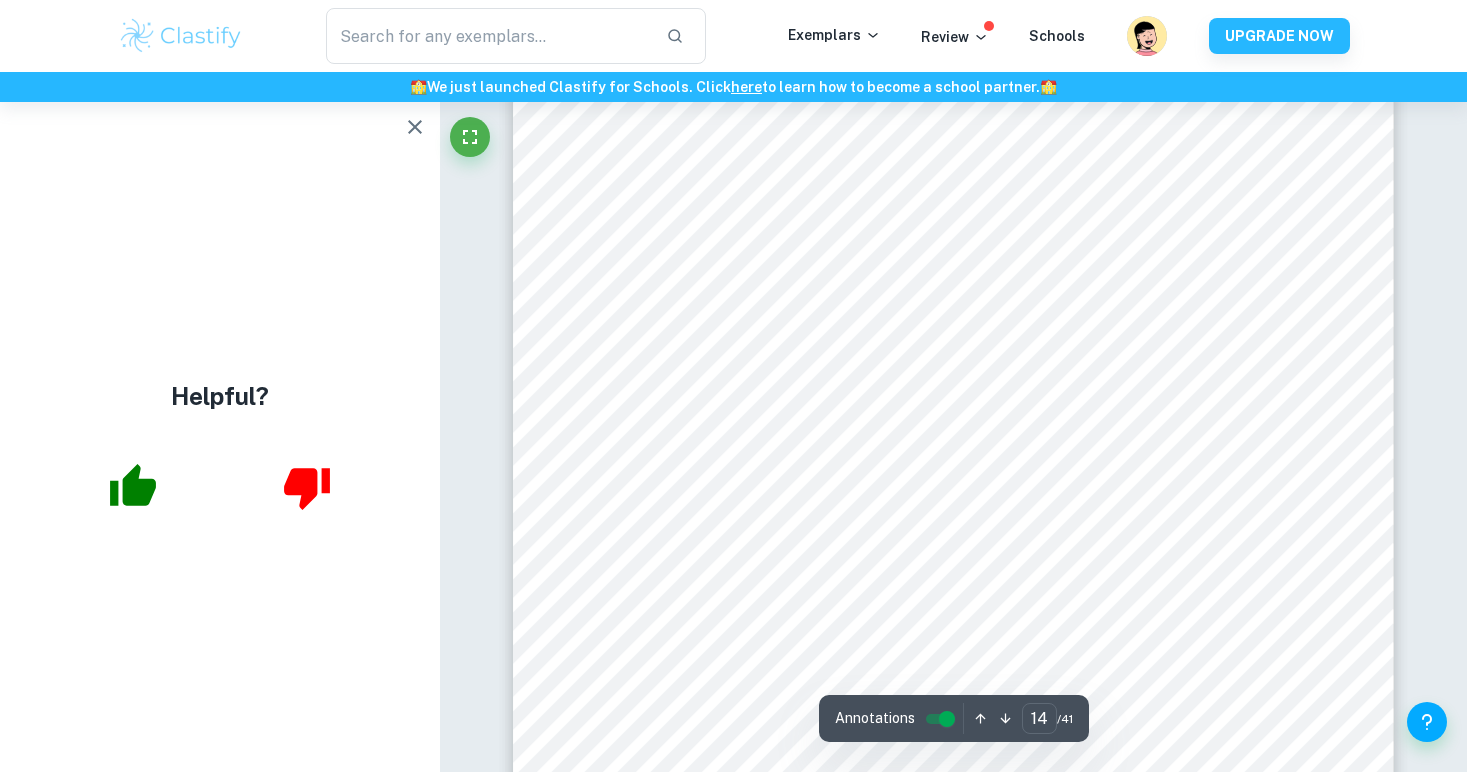 scroll, scrollTop: 15668, scrollLeft: 0, axis: vertical 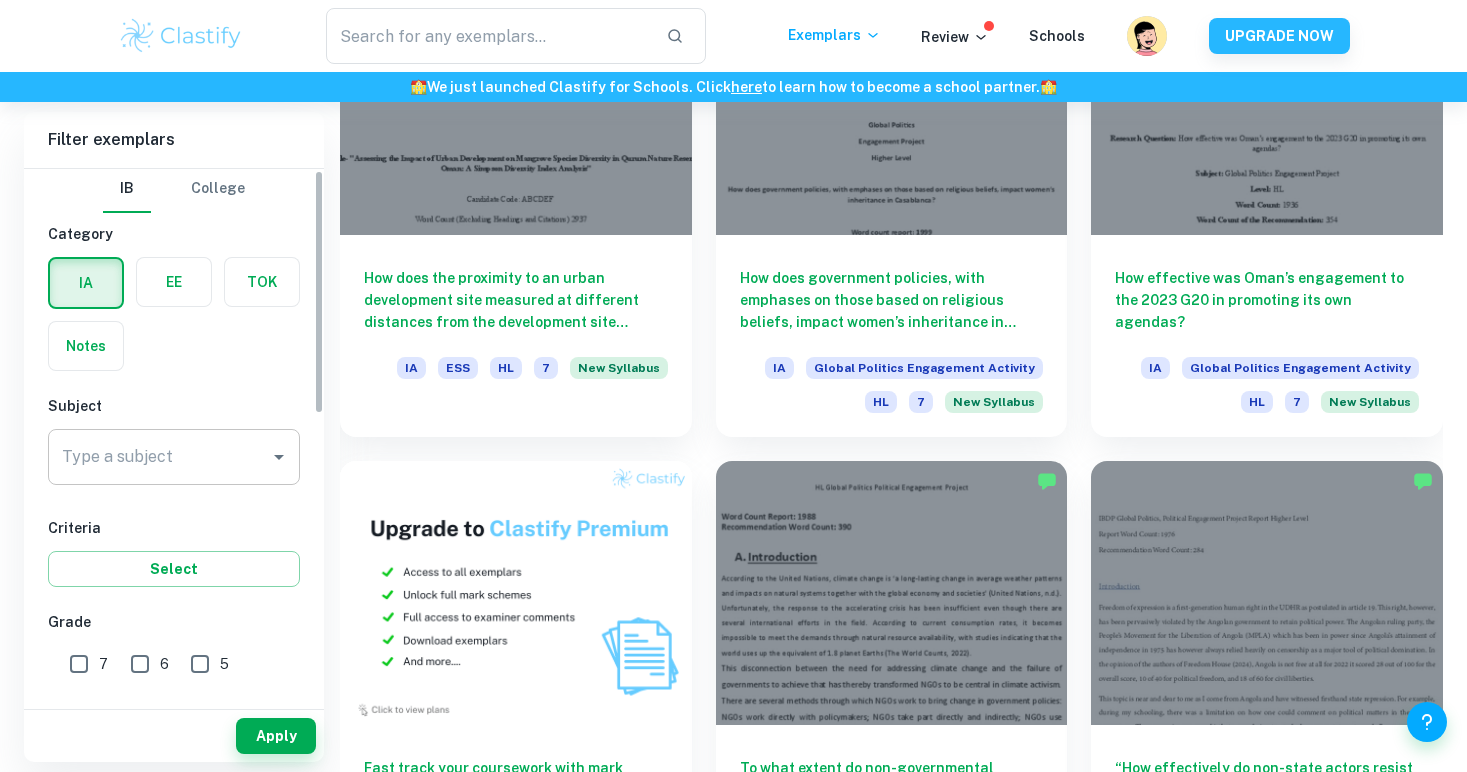 click on "Type a subject" at bounding box center [159, 457] 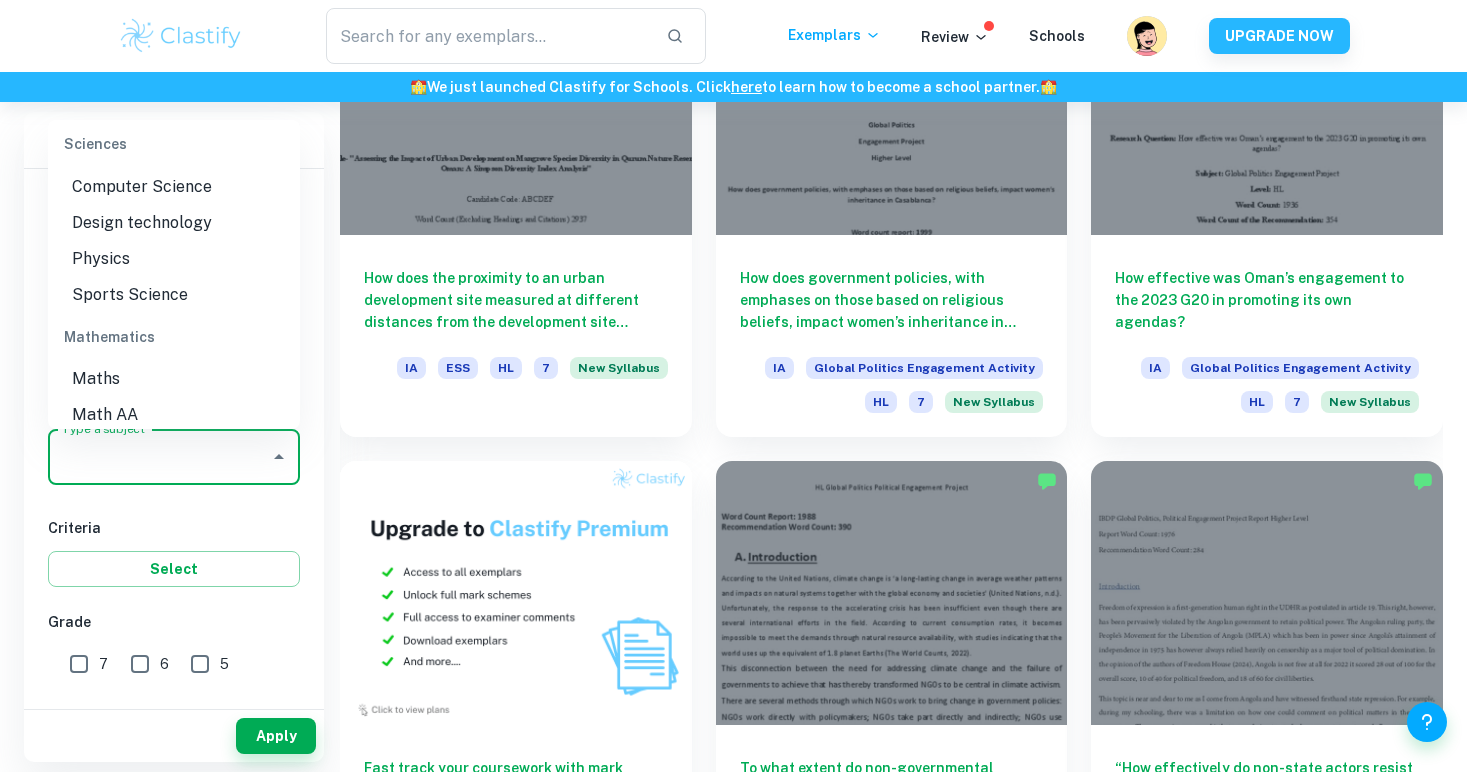 scroll, scrollTop: 2553, scrollLeft: 0, axis: vertical 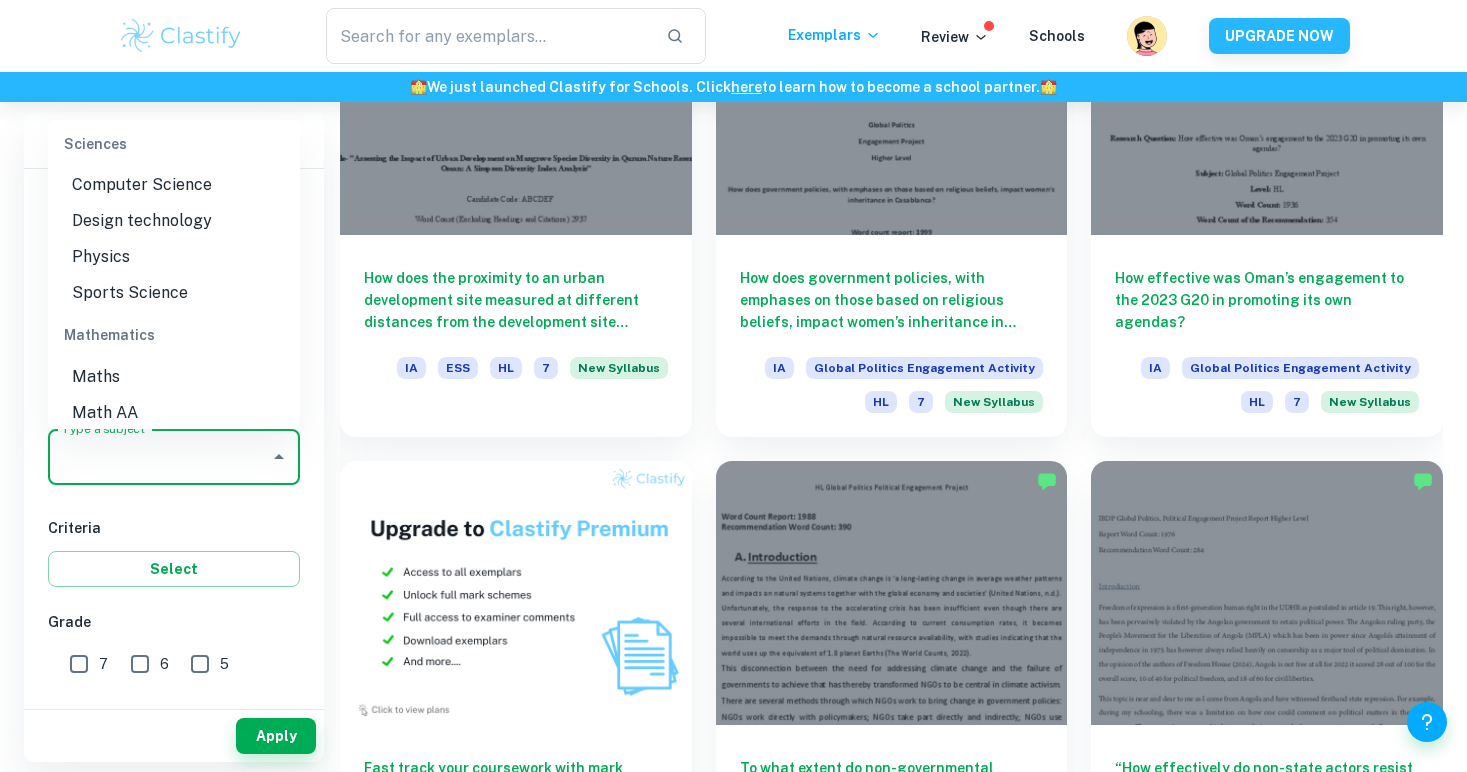 click on "Math AA" at bounding box center (174, 413) 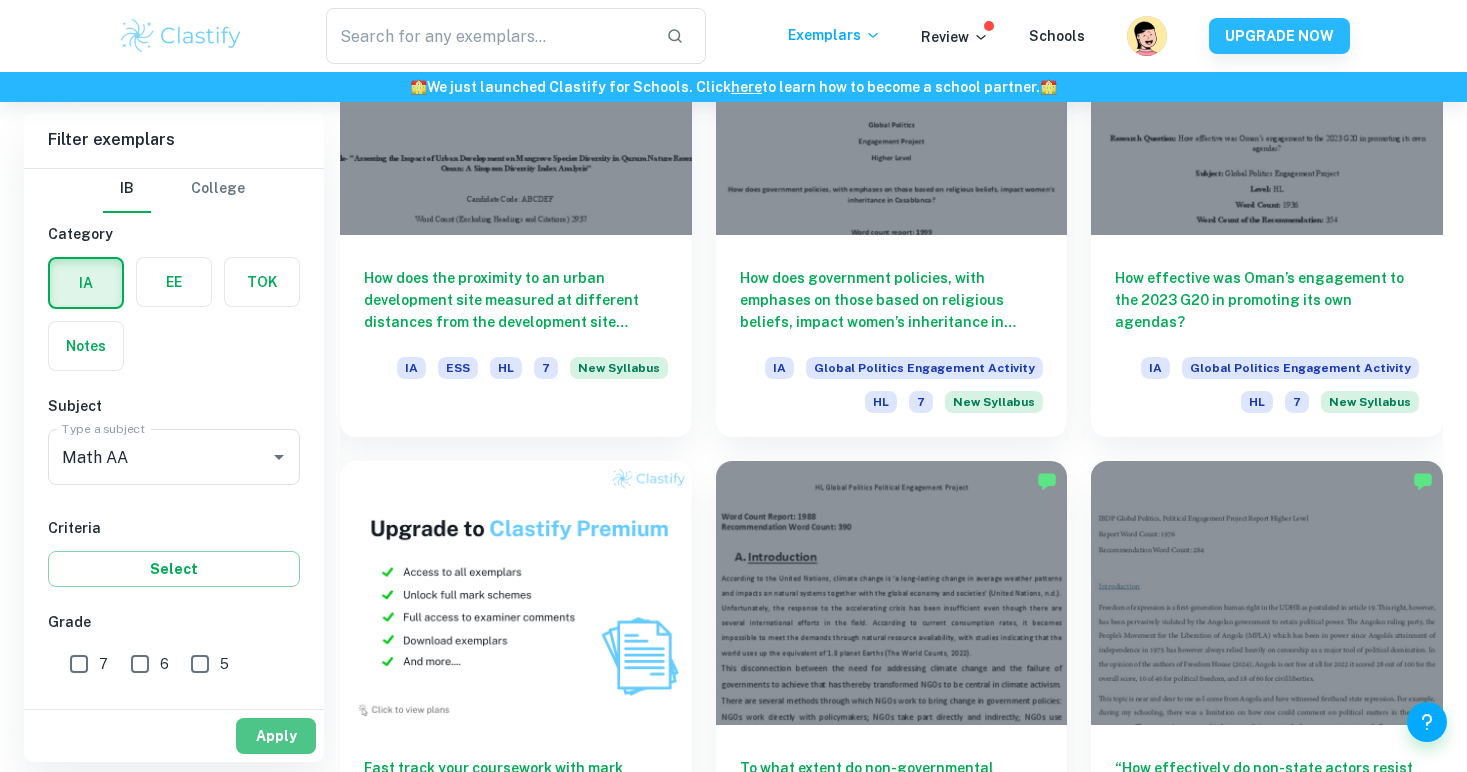 click on "Apply" at bounding box center [276, 736] 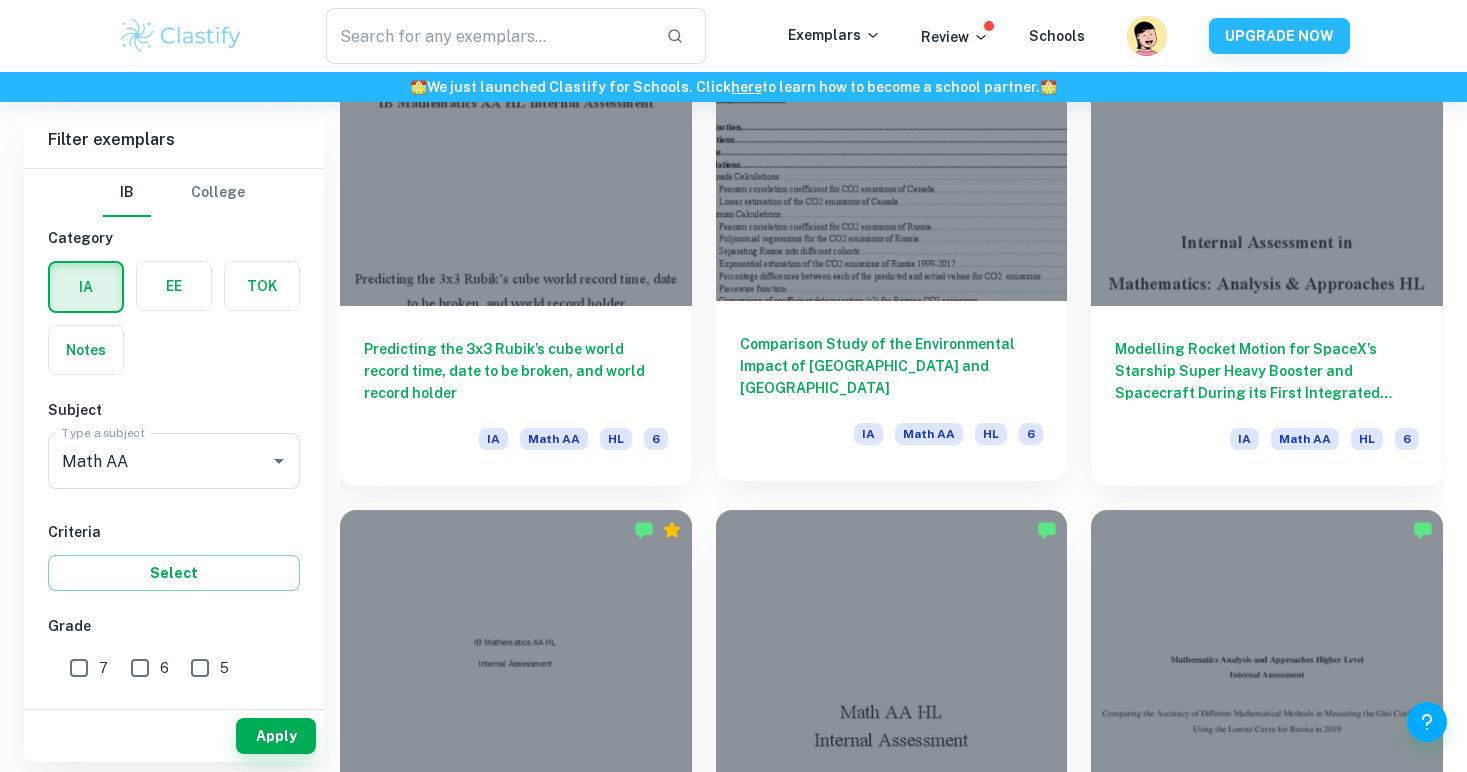 scroll, scrollTop: 2561, scrollLeft: 0, axis: vertical 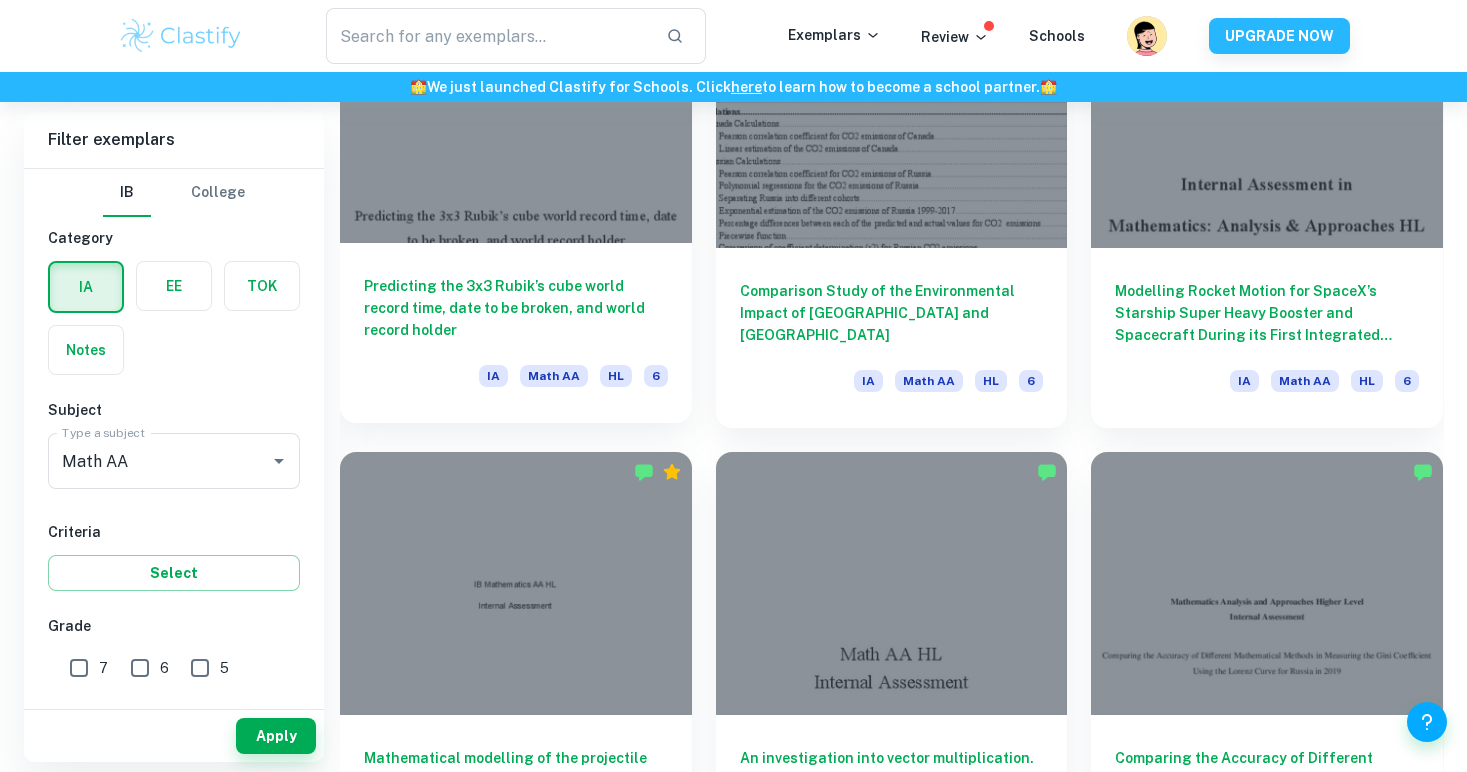 click on "Predicting the 3x3 Rubik’s cube world record time, date  to be broken, and world record holder" at bounding box center (516, 308) 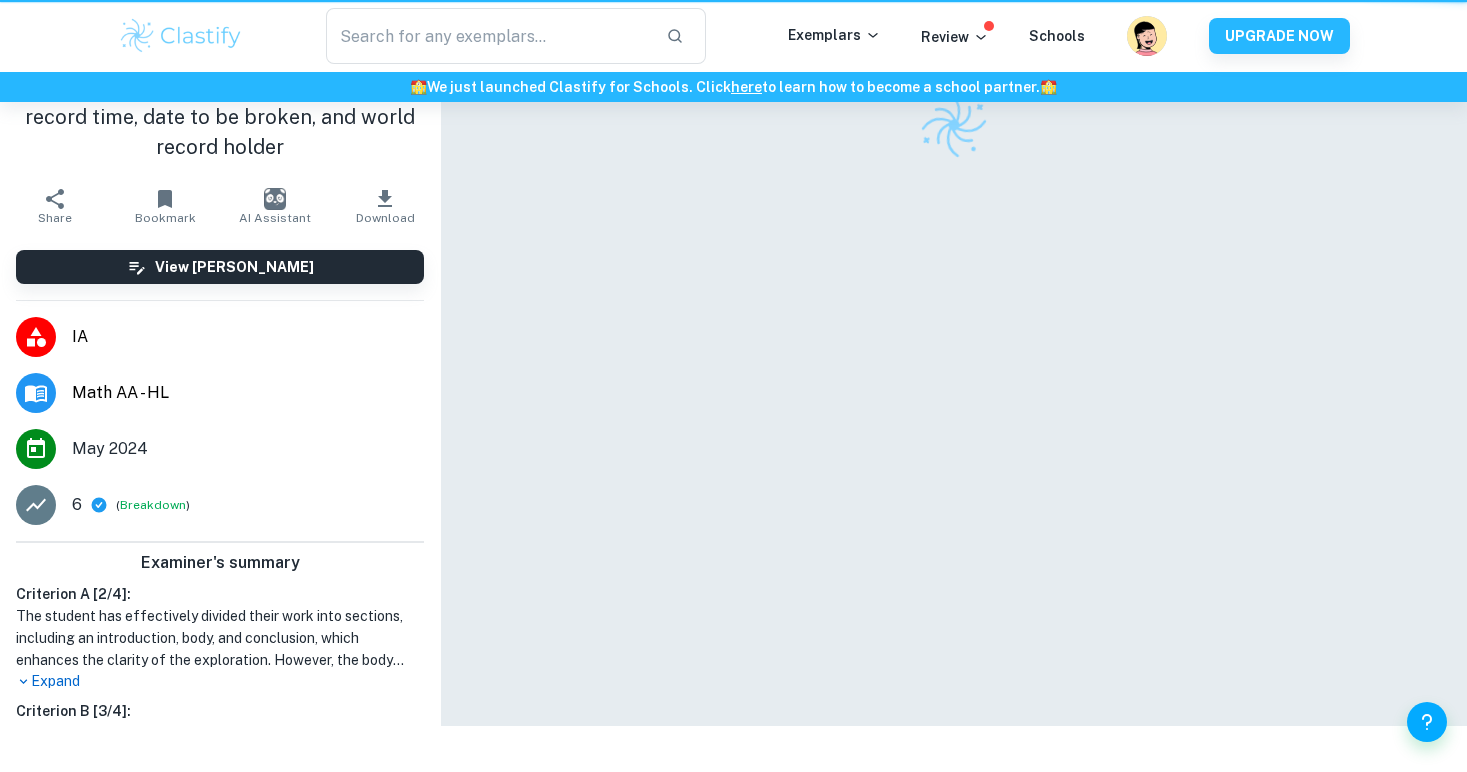scroll, scrollTop: 0, scrollLeft: 0, axis: both 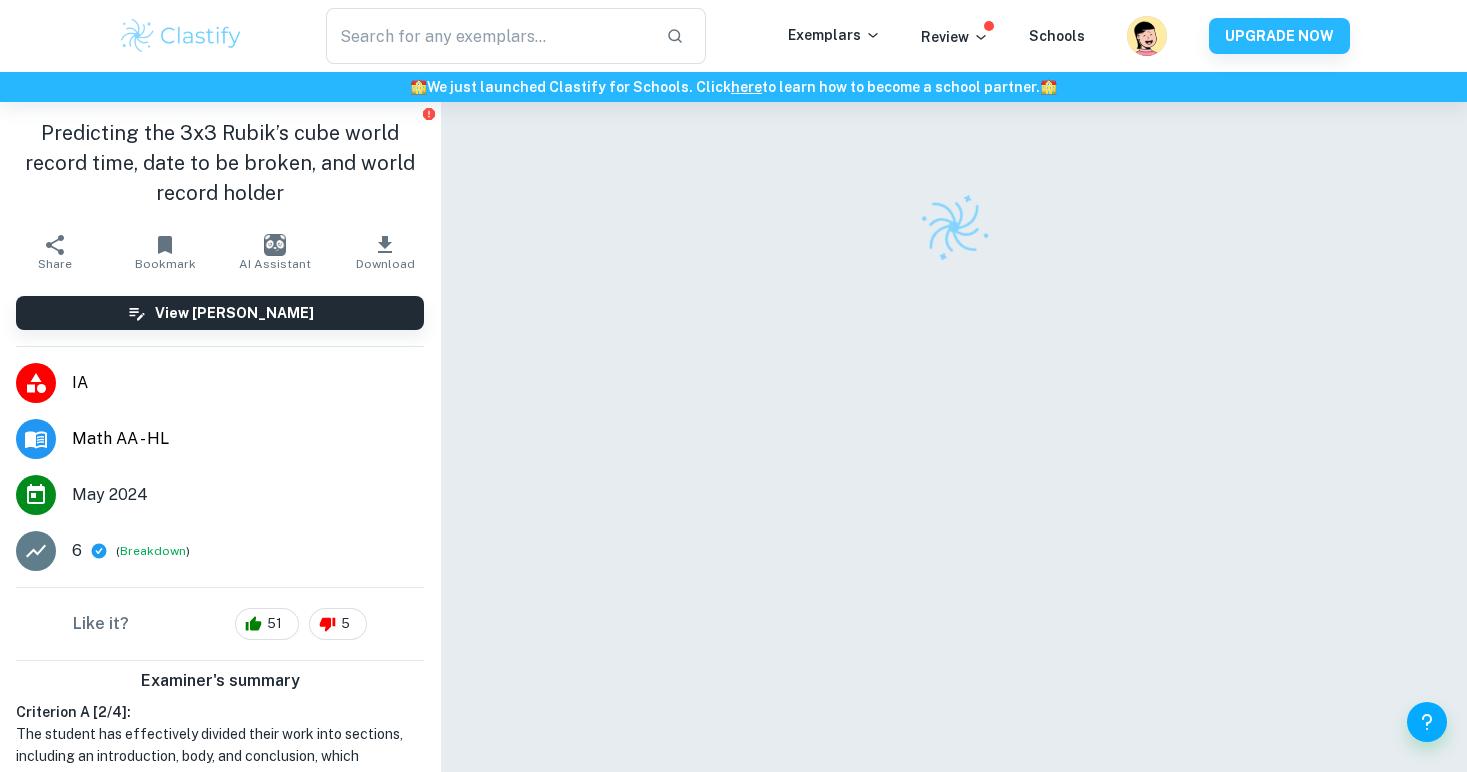 click on "Predicting the 3x3 Rubik’s cube world record time, date  to be broken, and world record holder" at bounding box center (220, 163) 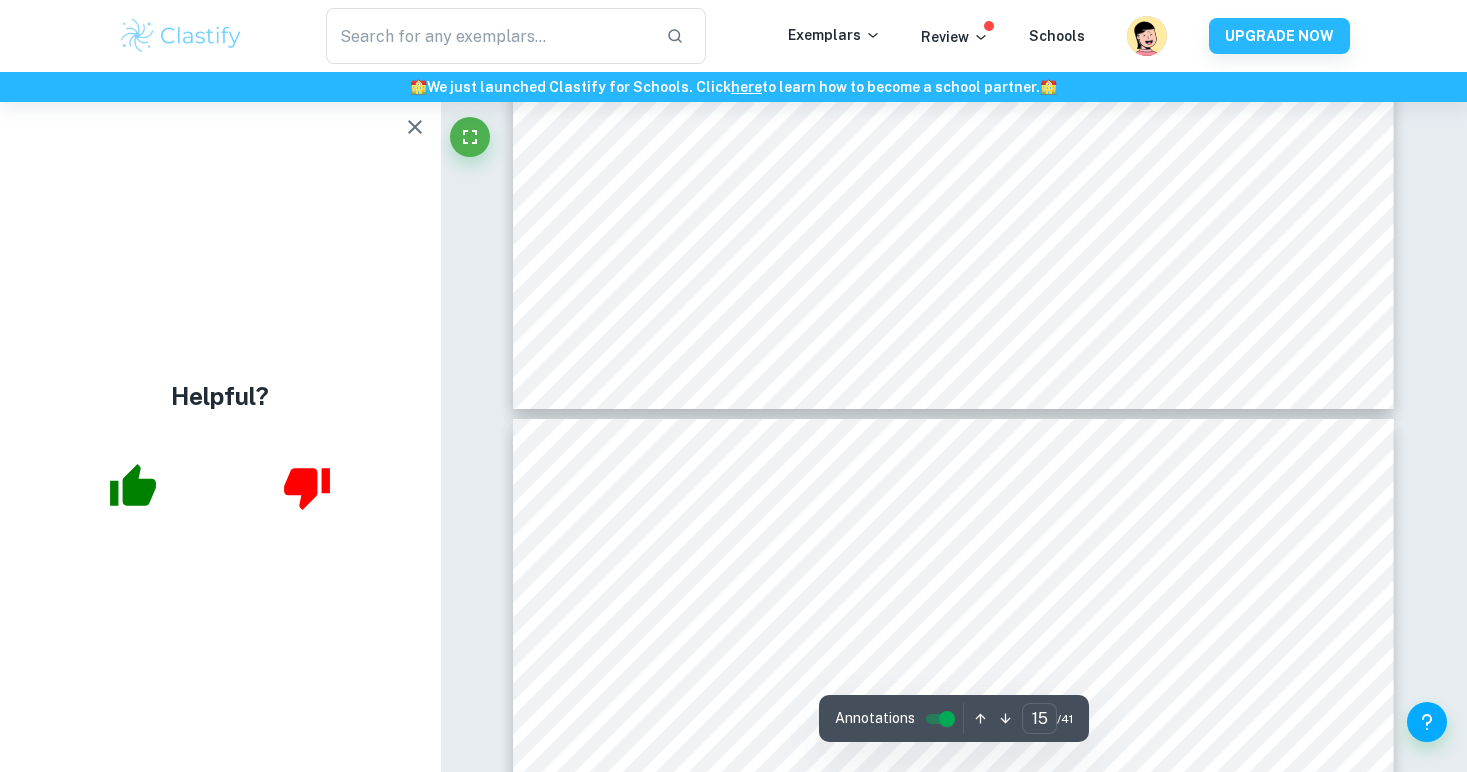 scroll, scrollTop: 17534, scrollLeft: 0, axis: vertical 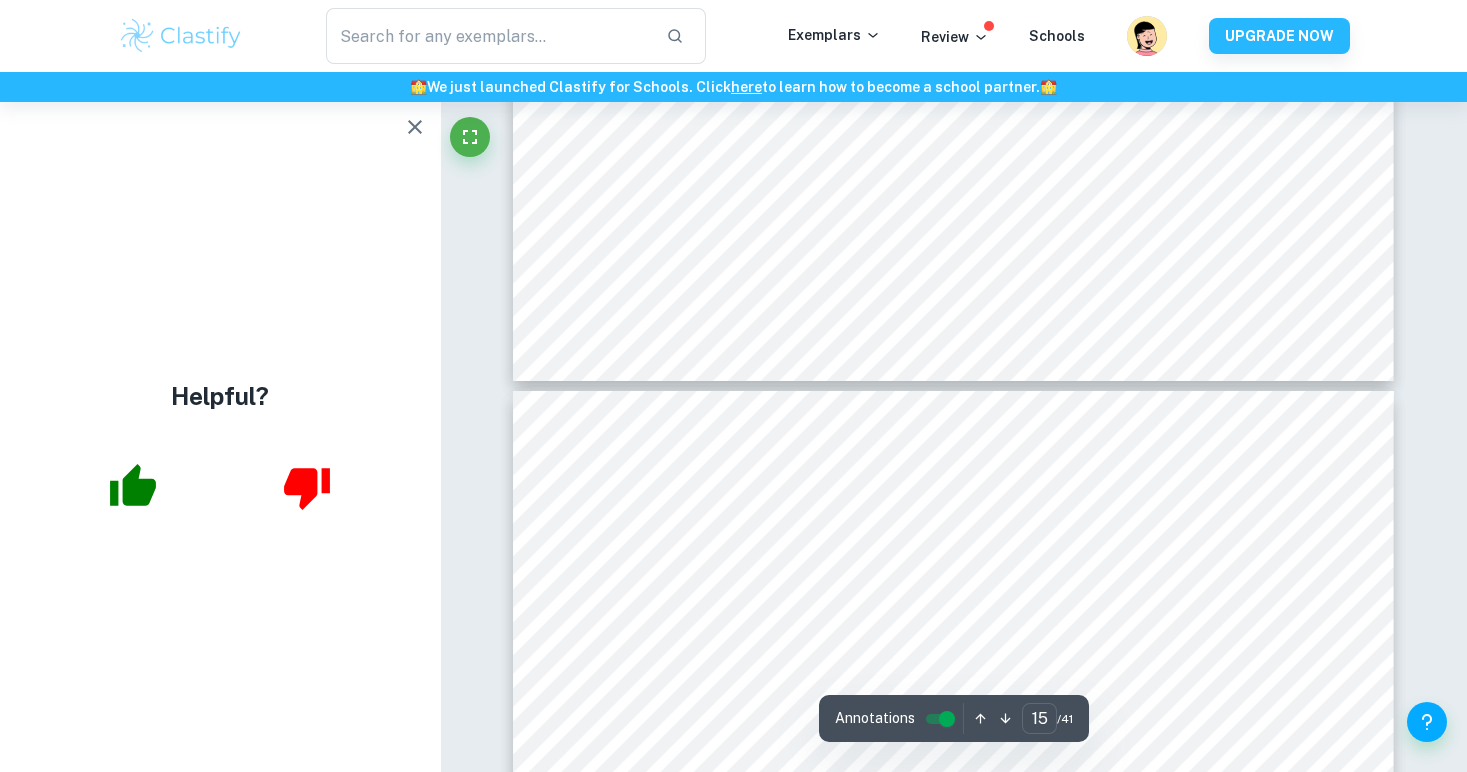 type on "16" 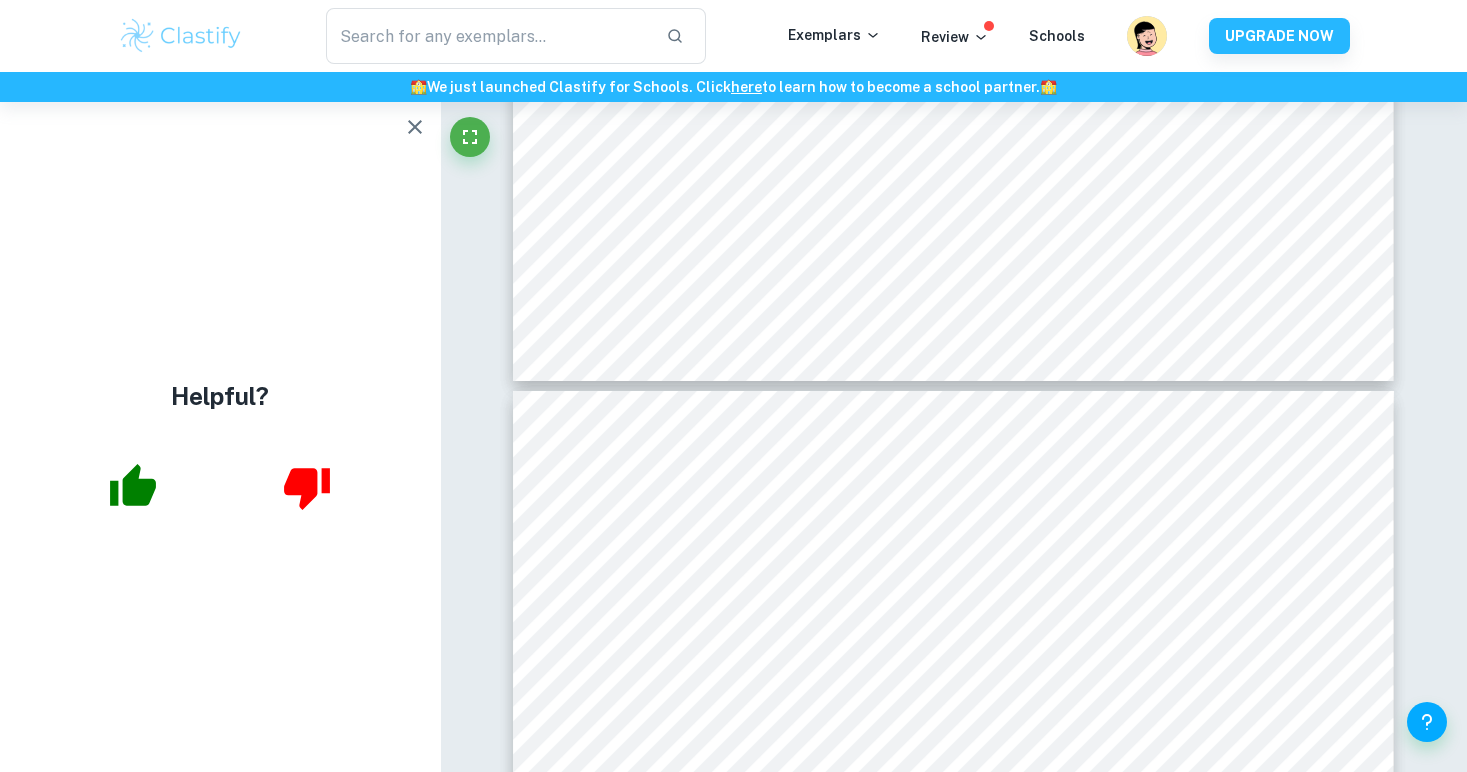 click 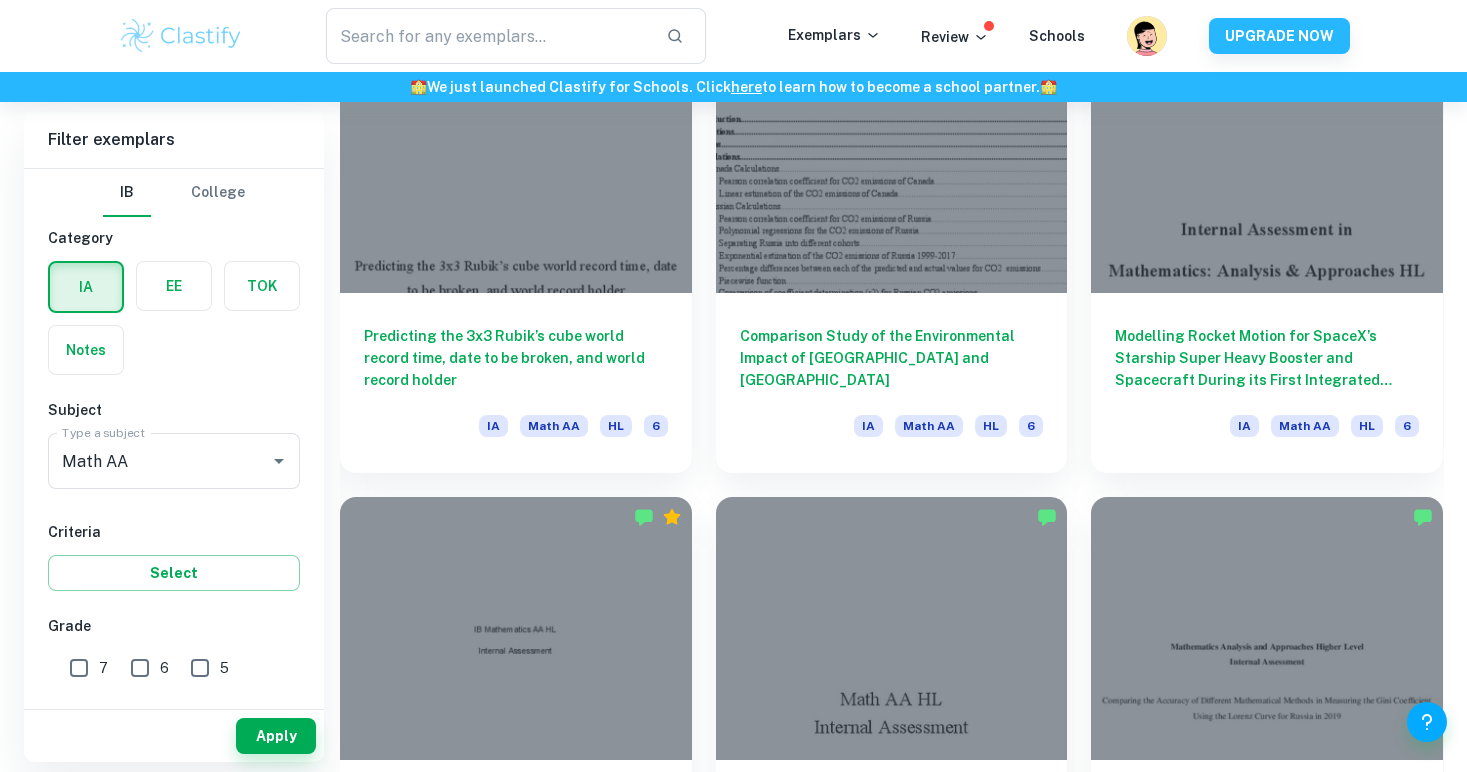 scroll, scrollTop: 2530, scrollLeft: 0, axis: vertical 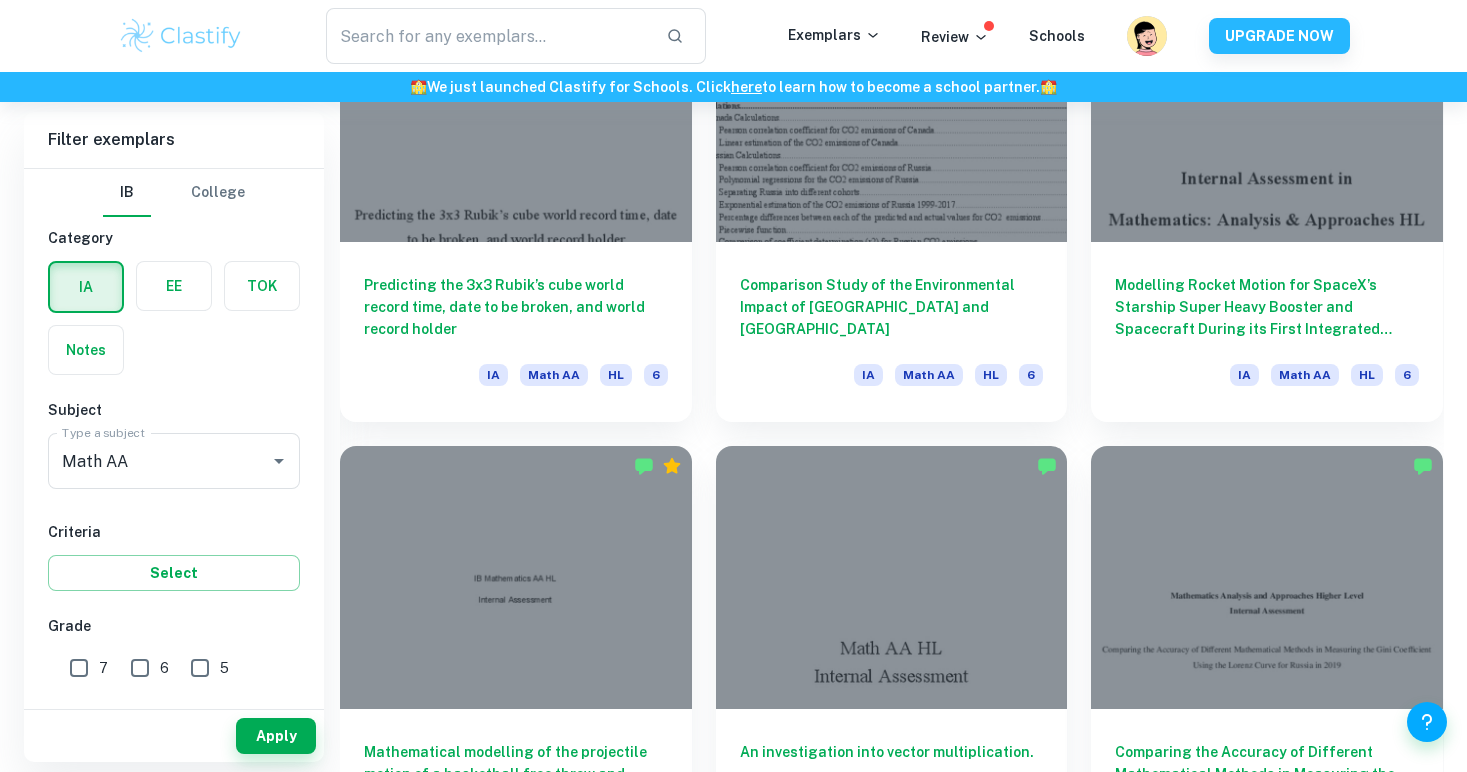 click on "An investigation into vector multiplication. IA Math AA HL 6" at bounding box center [880, 656] 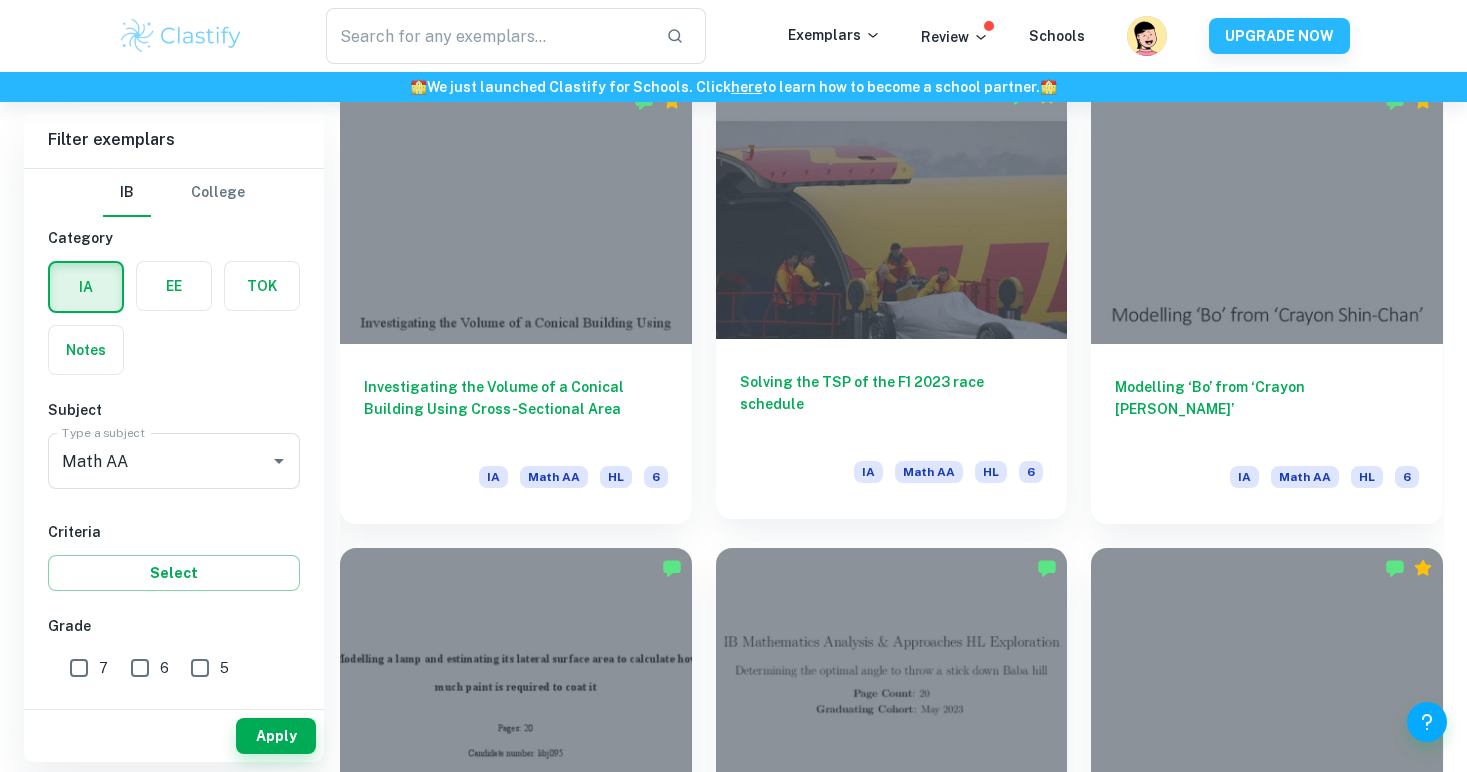 scroll, scrollTop: 6675, scrollLeft: 0, axis: vertical 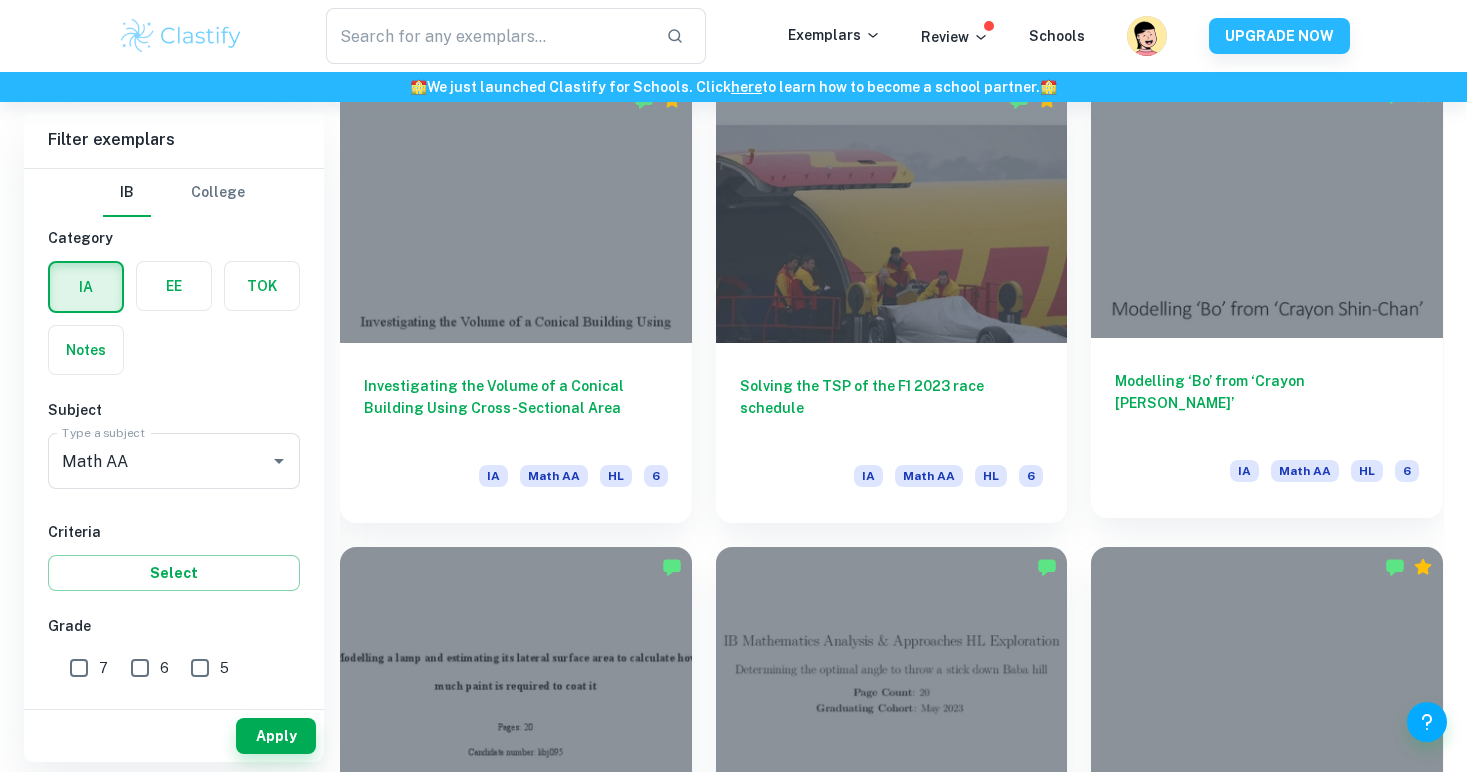 click on "Modelling ‘Bo’ from ‘Crayon [PERSON_NAME]’" at bounding box center [1267, 403] 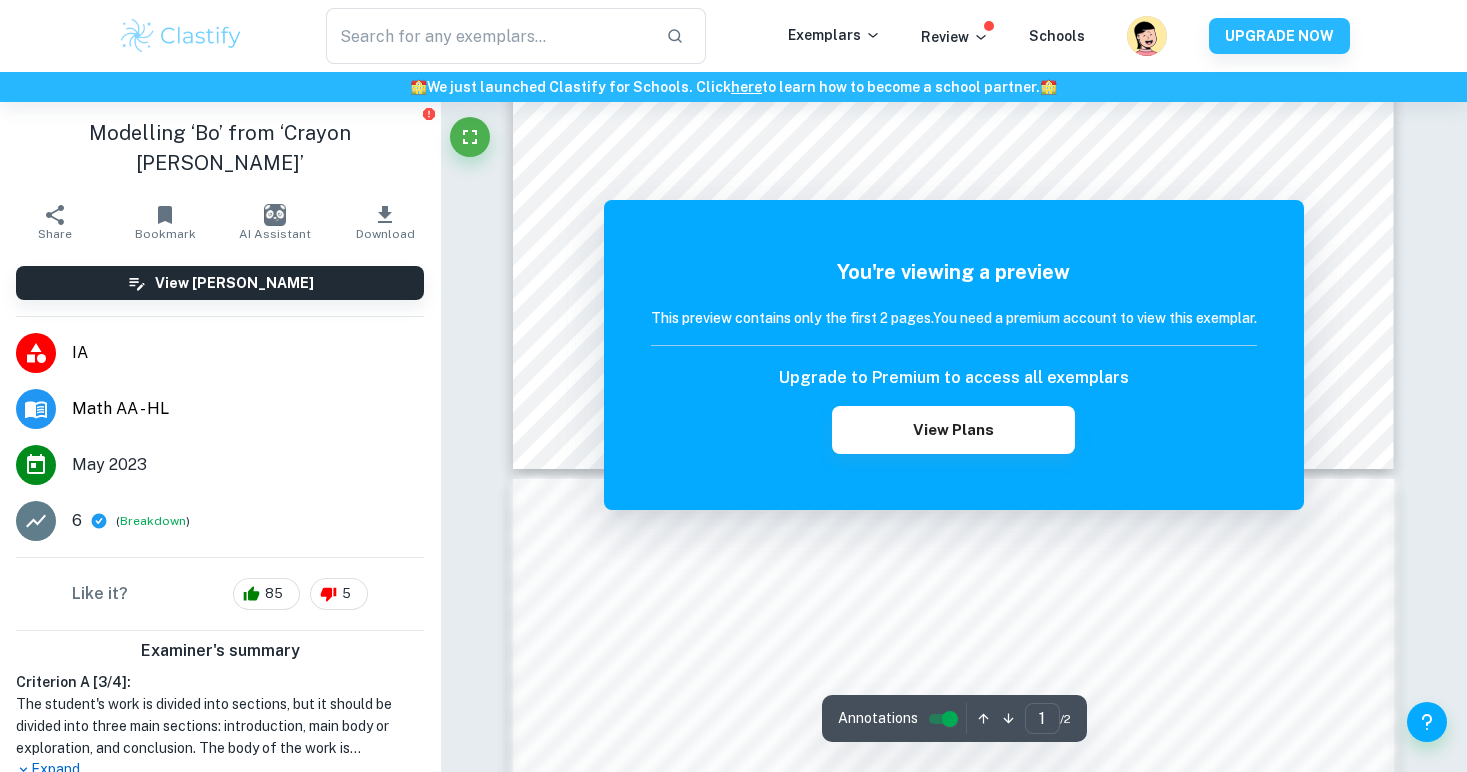 scroll, scrollTop: 0, scrollLeft: 0, axis: both 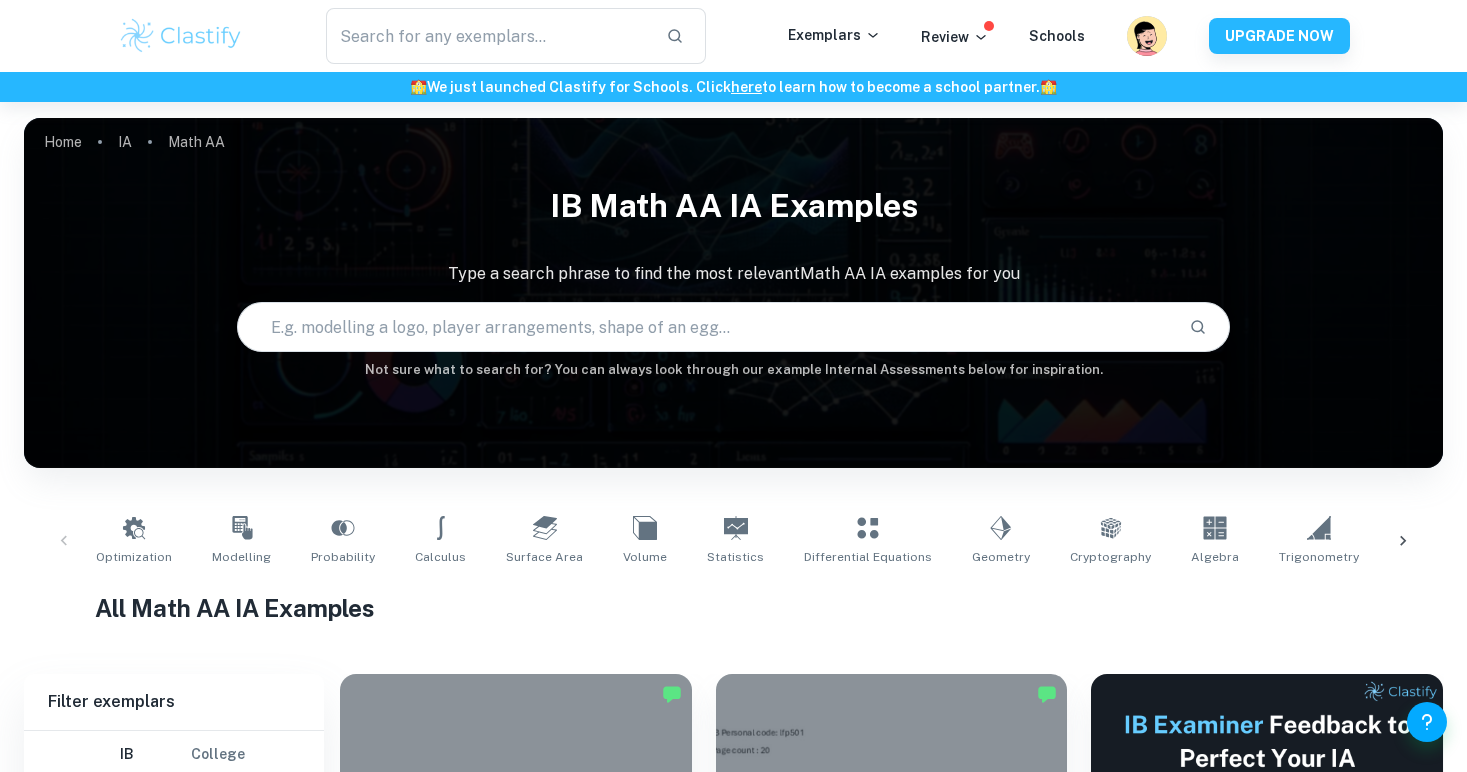 click at bounding box center (705, 327) 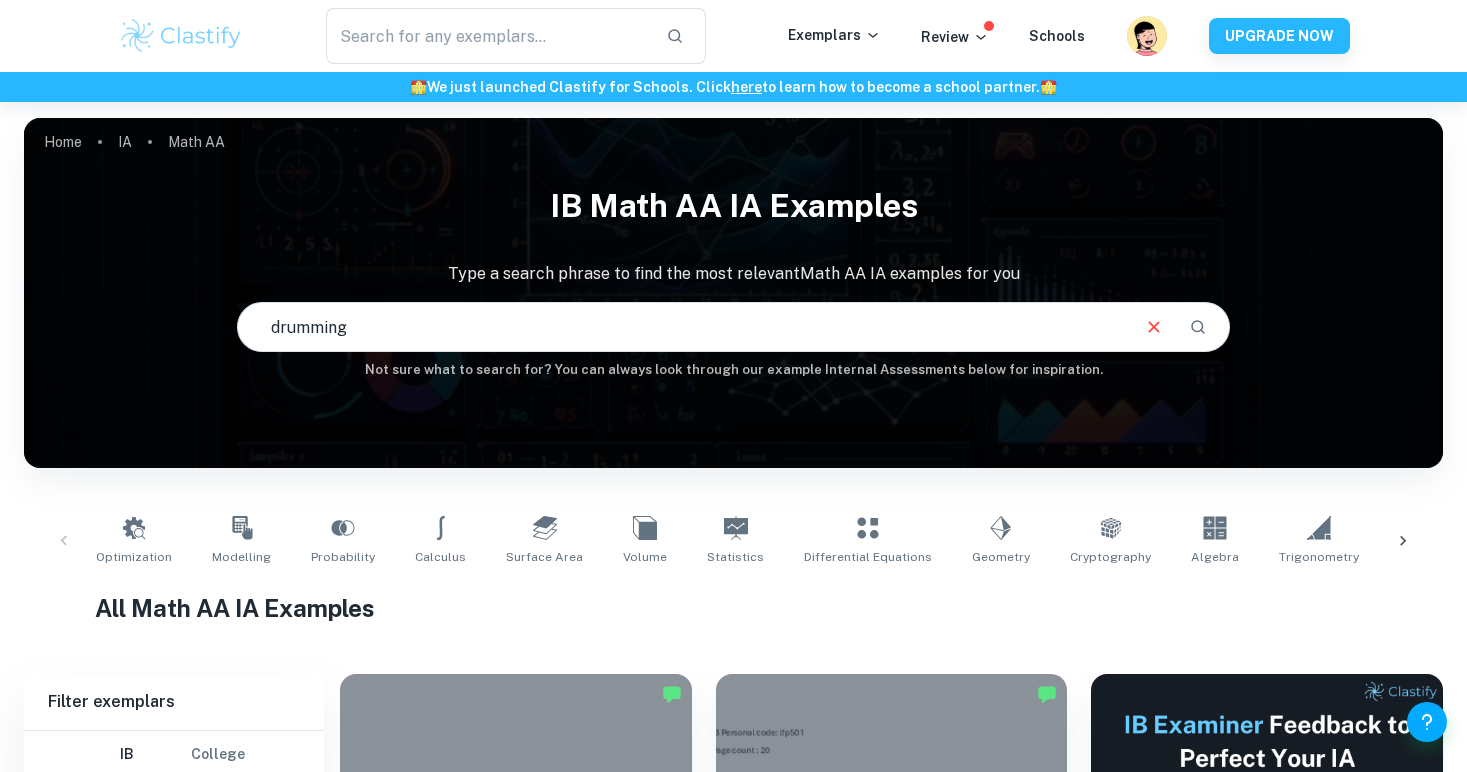 type on "drumming" 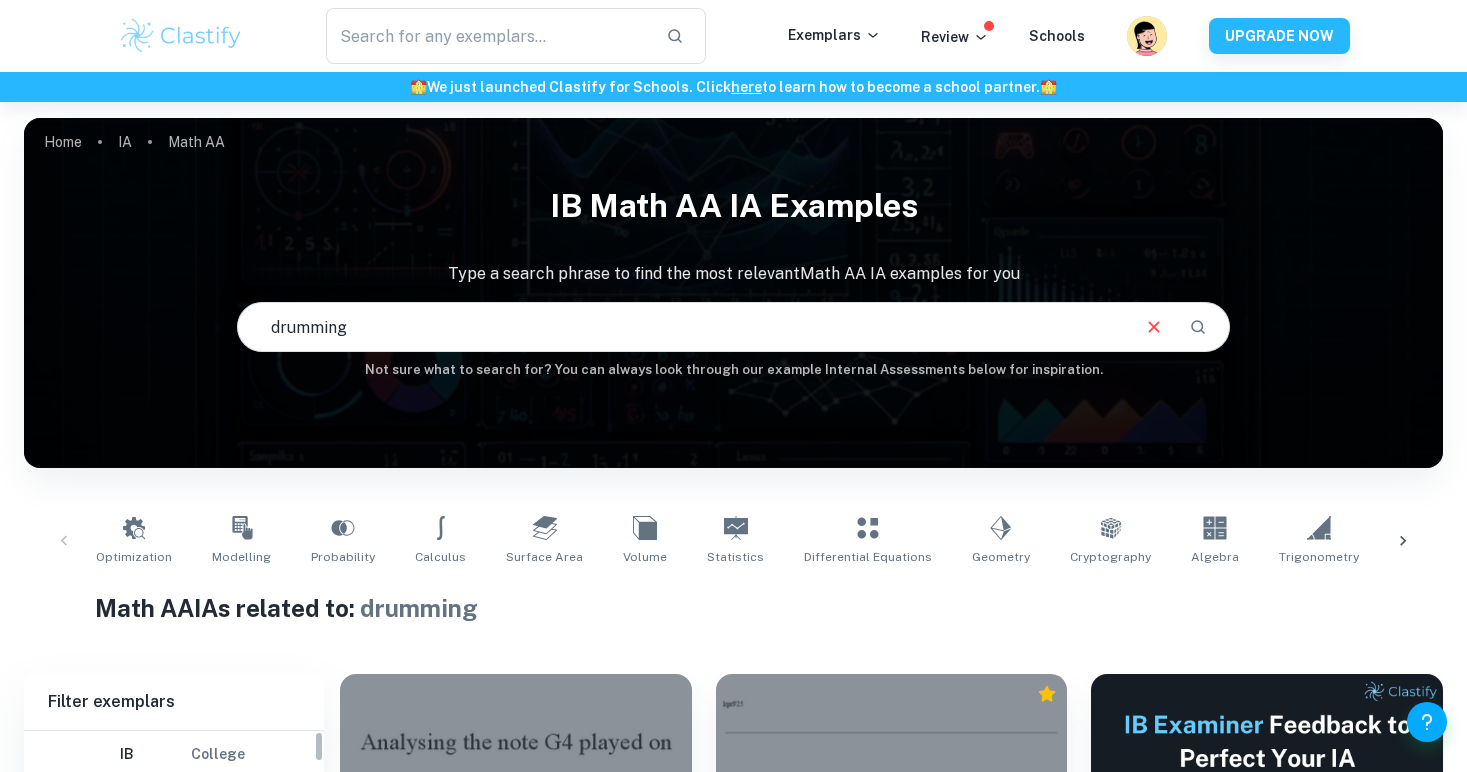 scroll, scrollTop: 209, scrollLeft: 0, axis: vertical 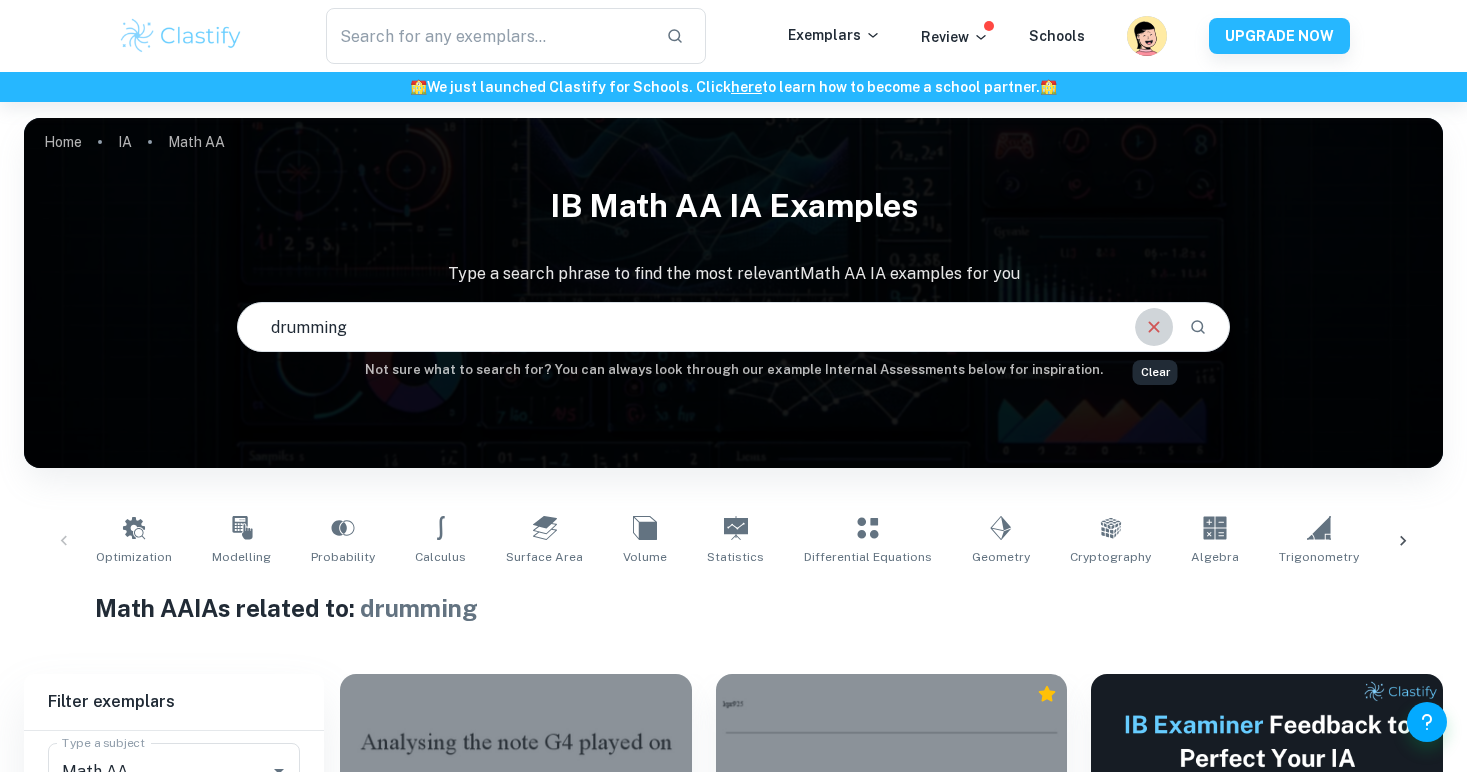 click 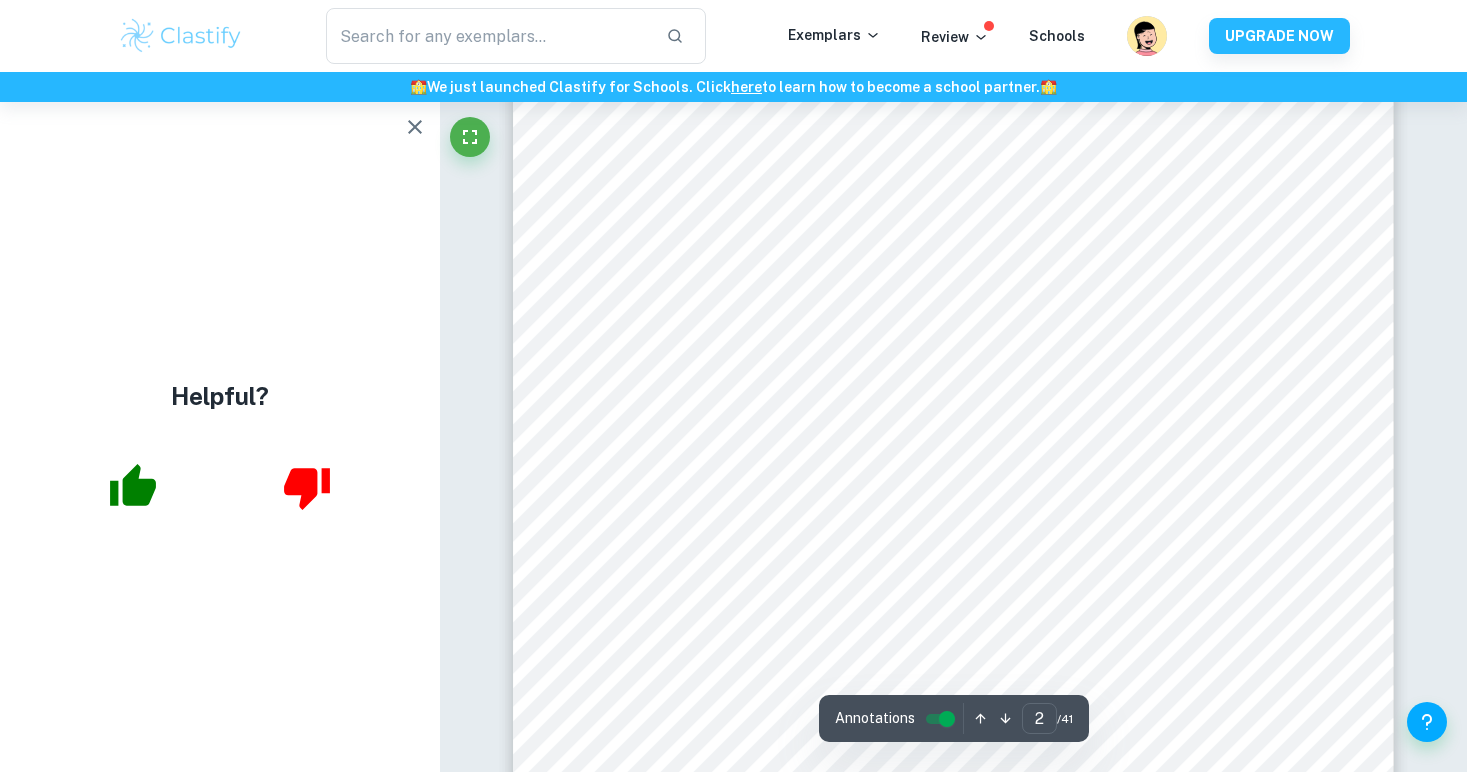 scroll, scrollTop: 1628, scrollLeft: 0, axis: vertical 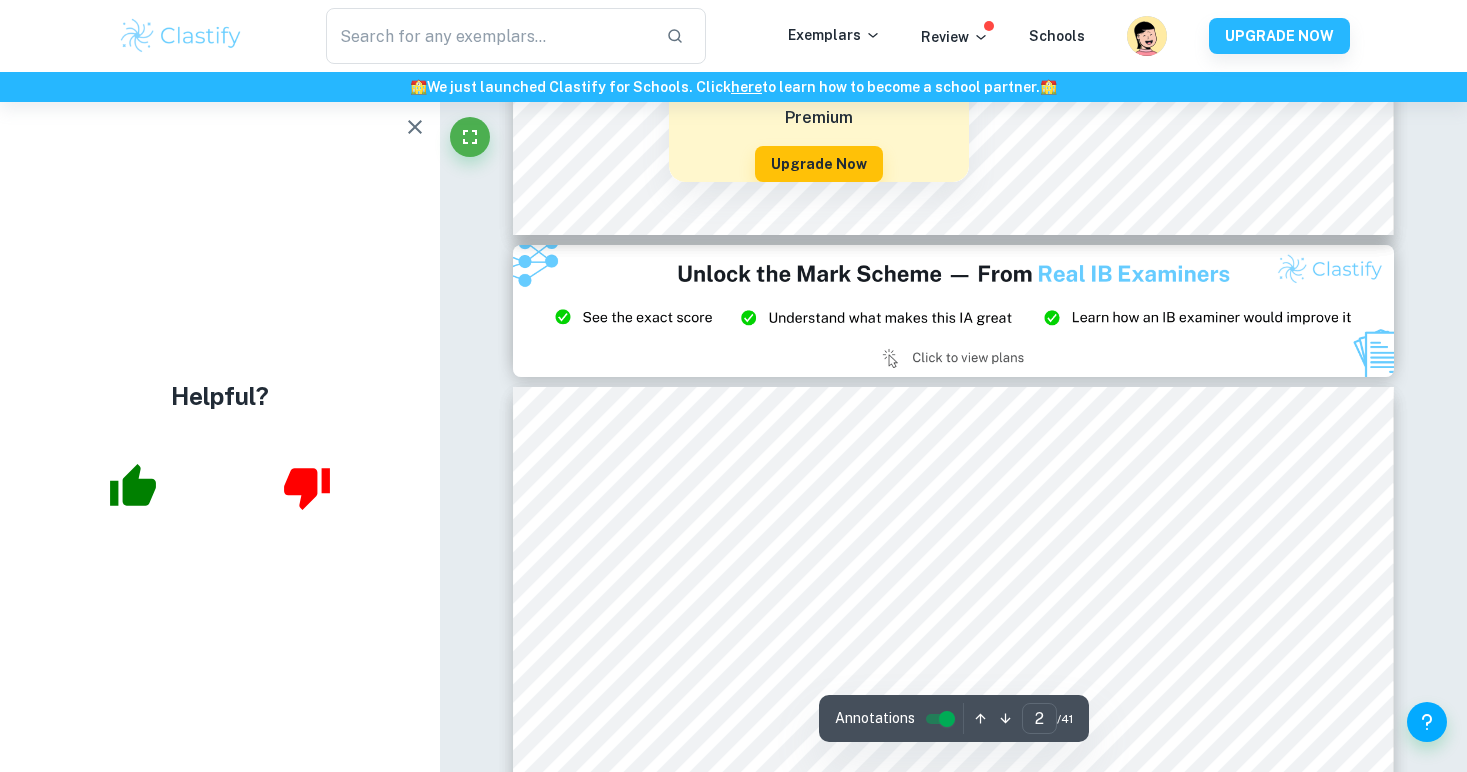 type on "3" 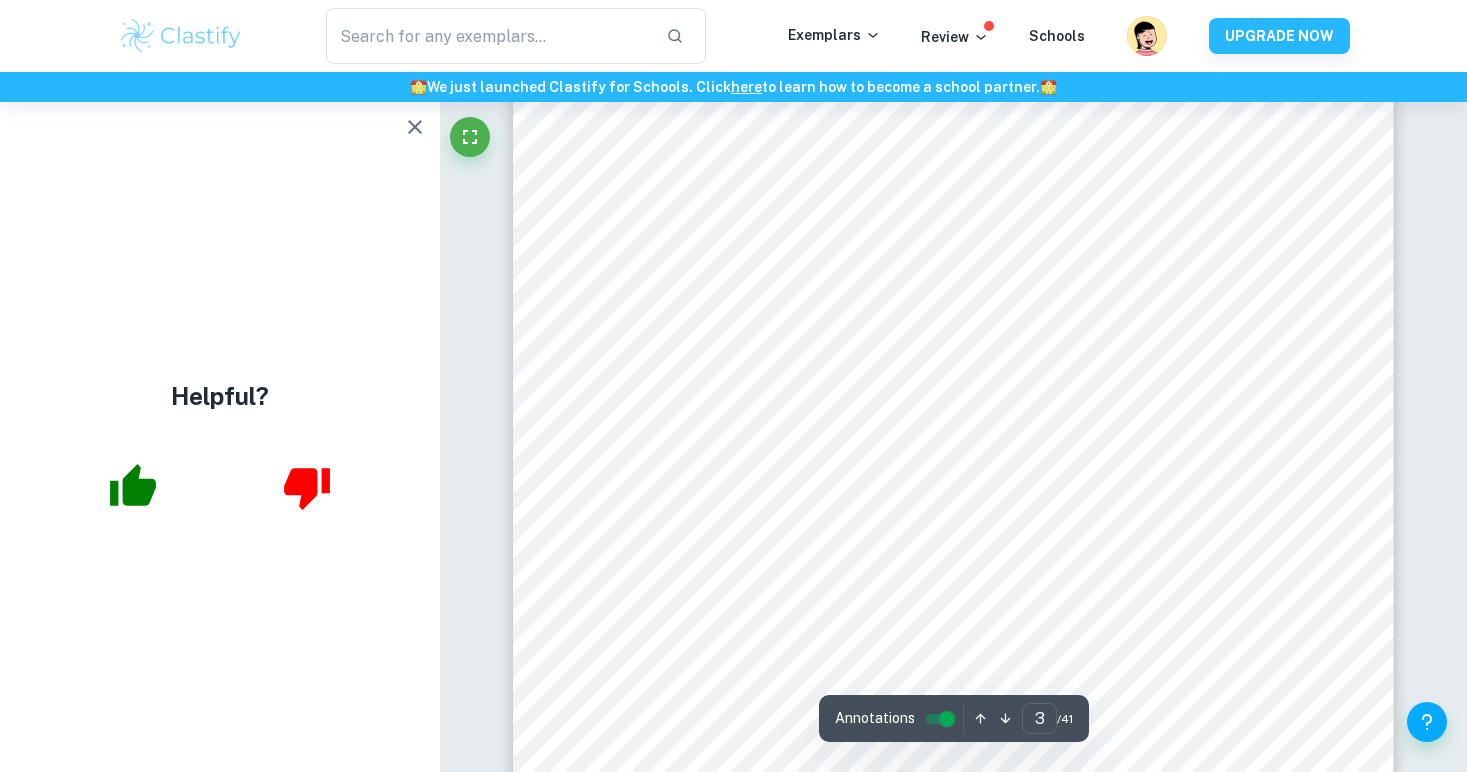 scroll, scrollTop: 3247, scrollLeft: 0, axis: vertical 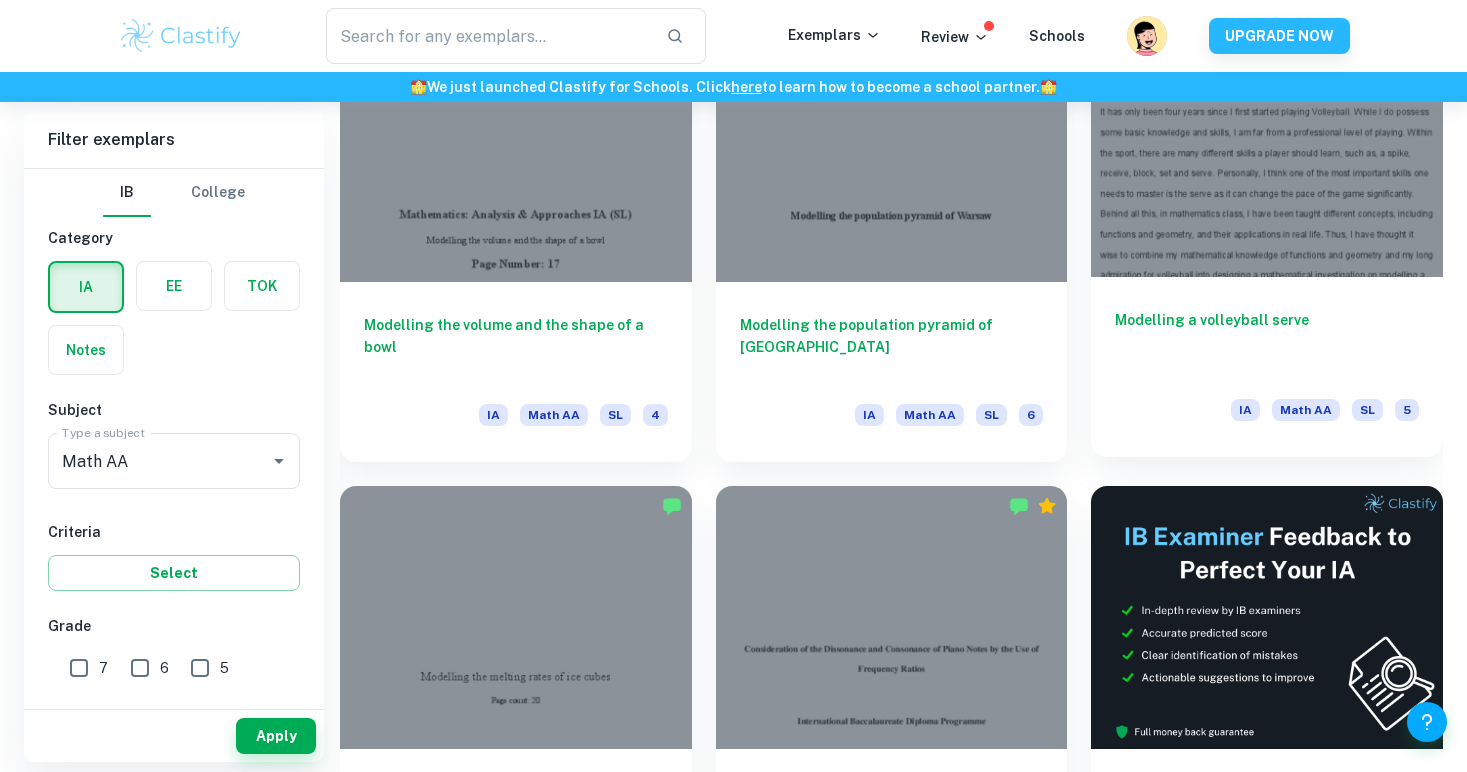 click at bounding box center (1267, 145) 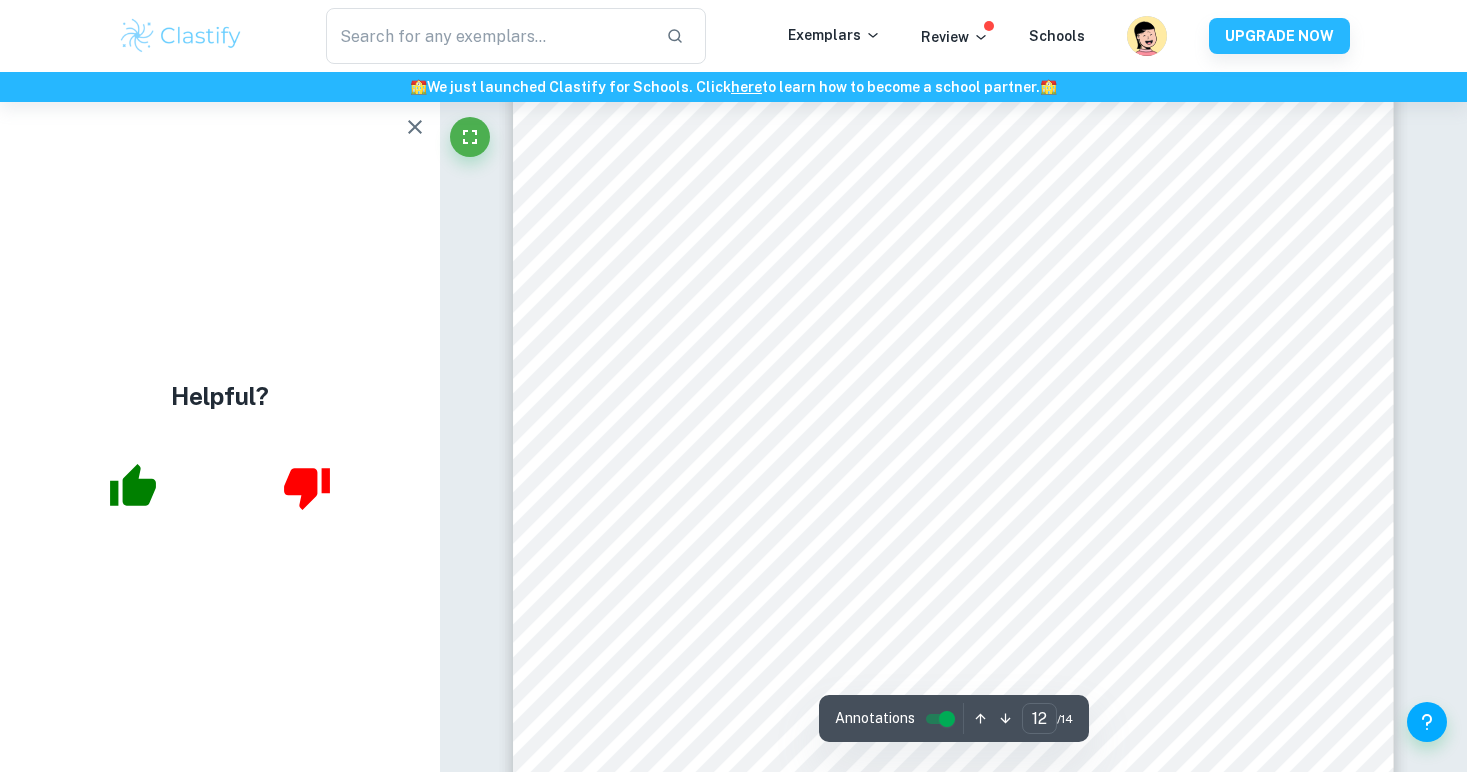 scroll, scrollTop: 14598, scrollLeft: 0, axis: vertical 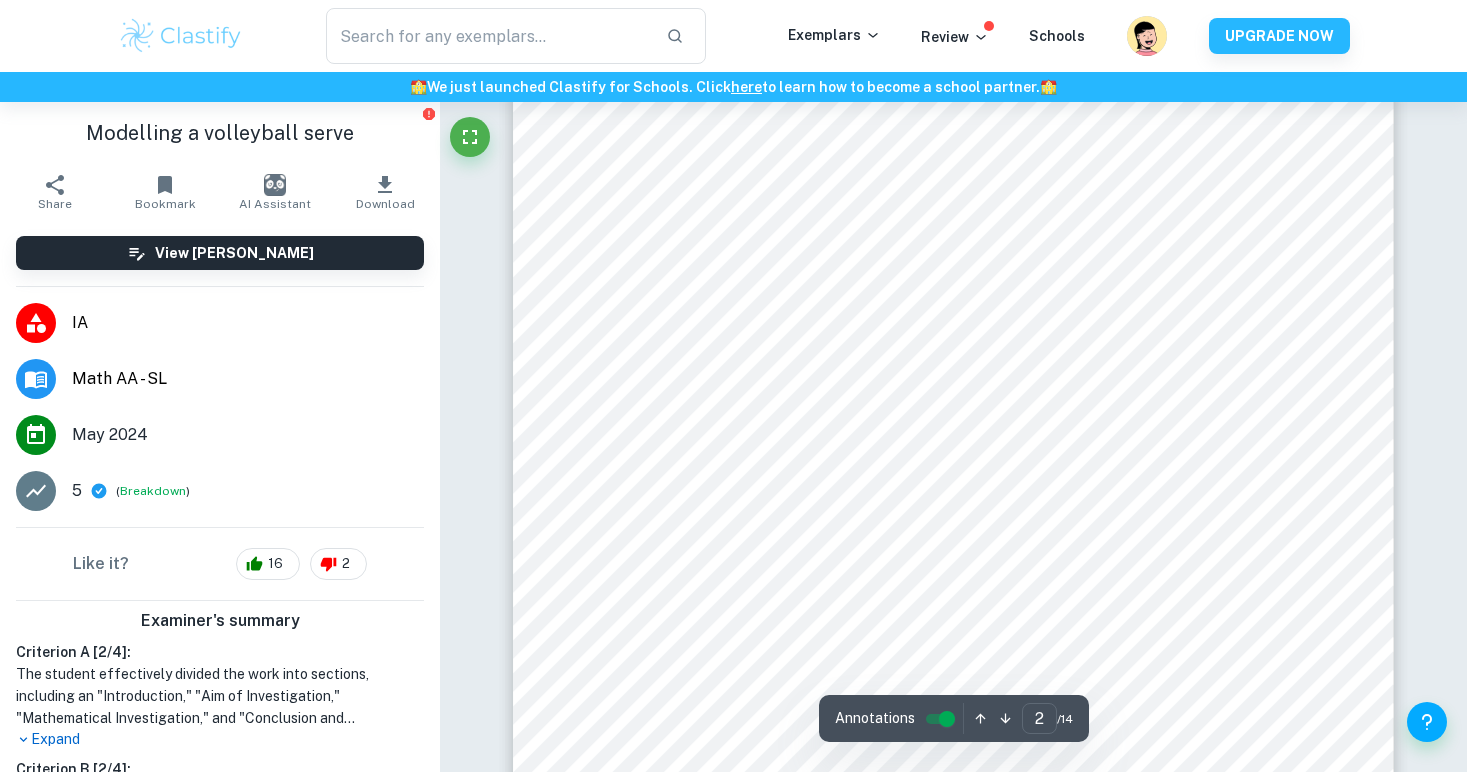 type on "1" 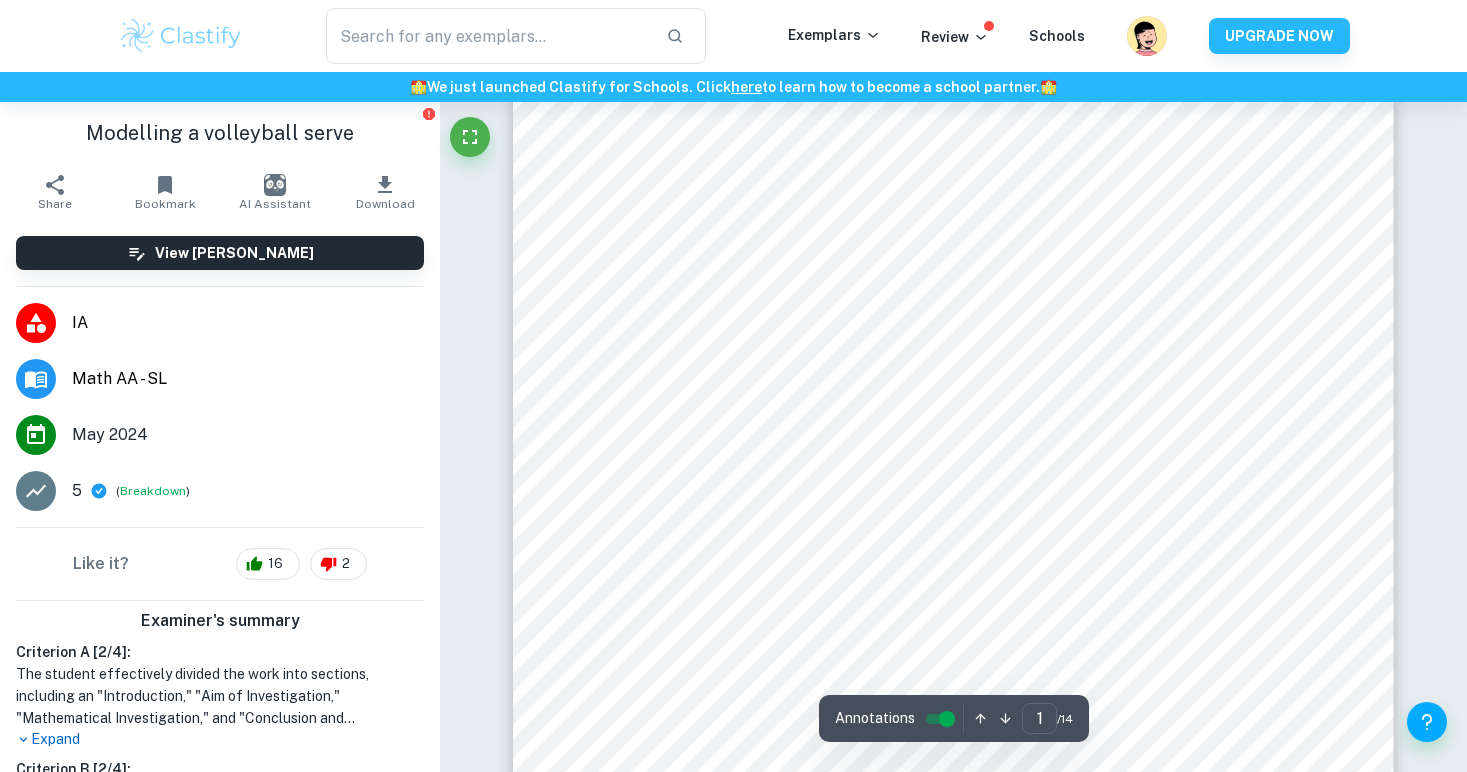scroll, scrollTop: 0, scrollLeft: 0, axis: both 